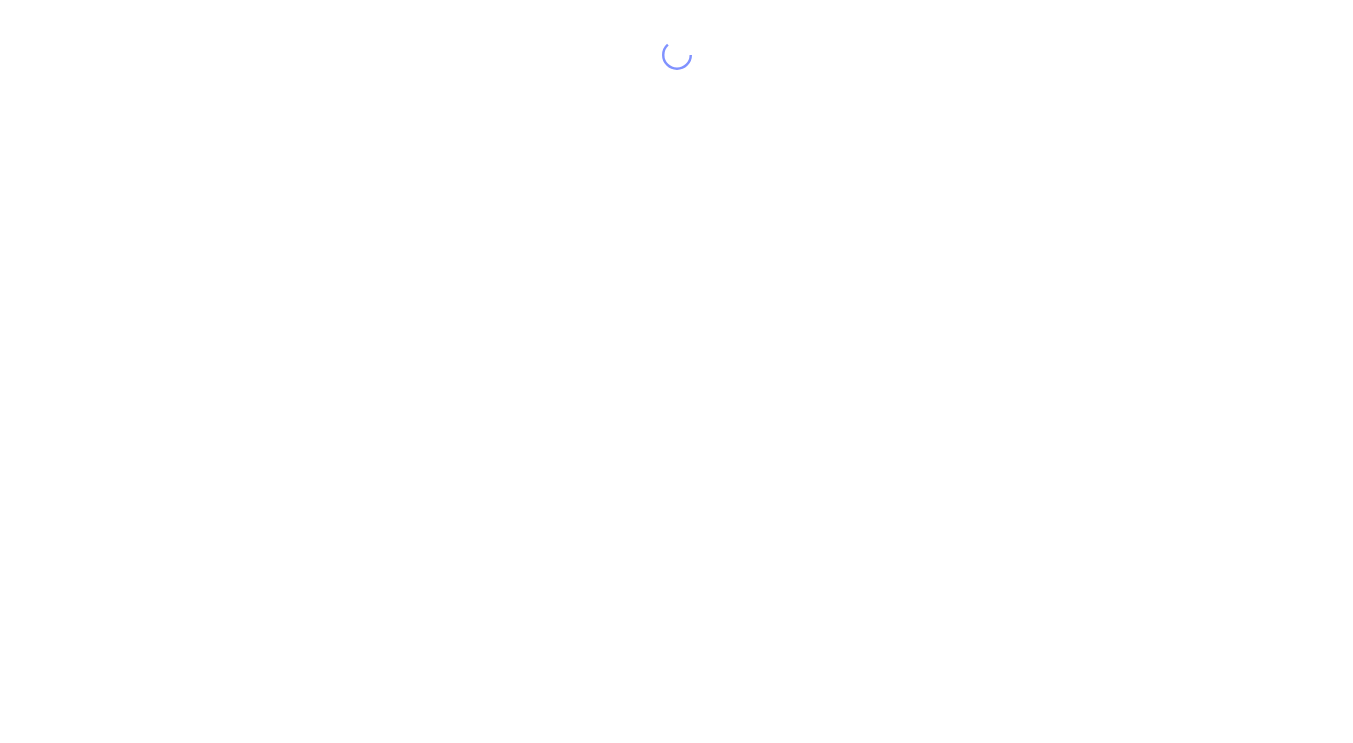 scroll, scrollTop: 0, scrollLeft: 0, axis: both 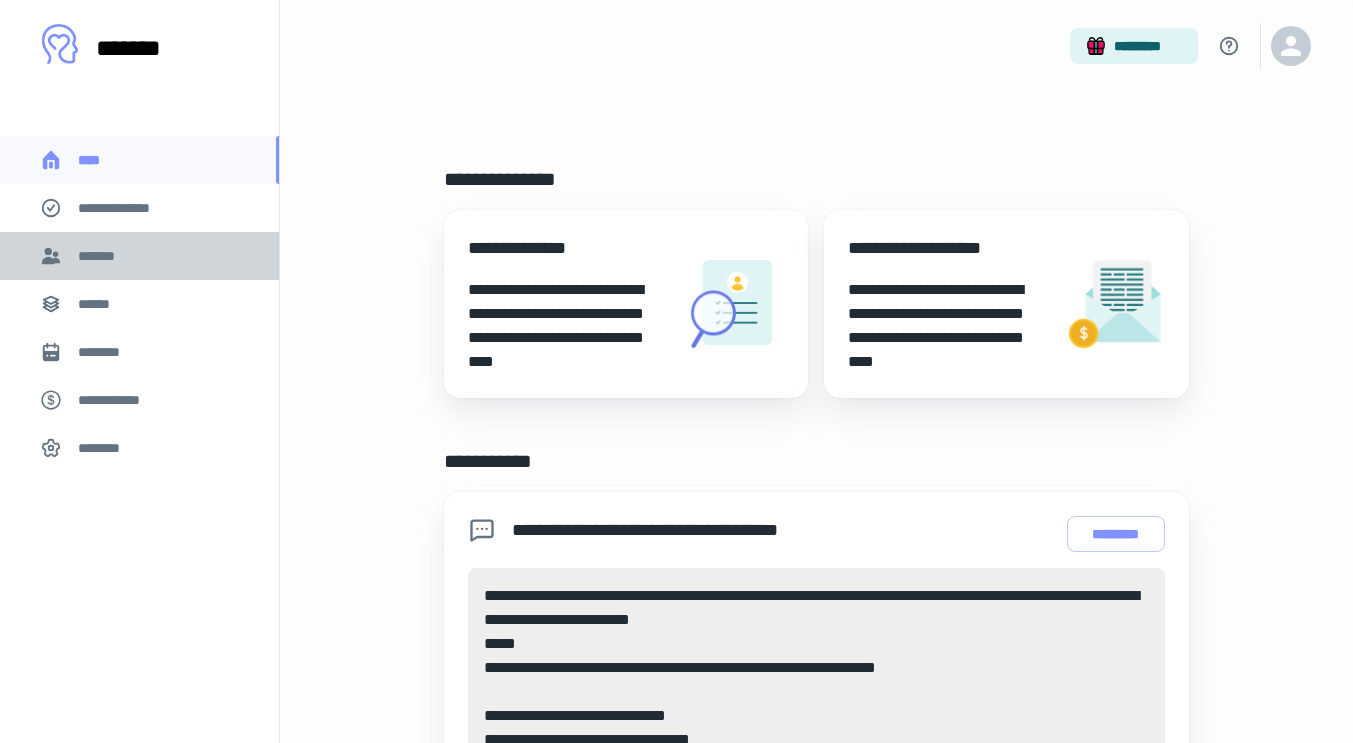 click on "*******" at bounding box center [100, 256] 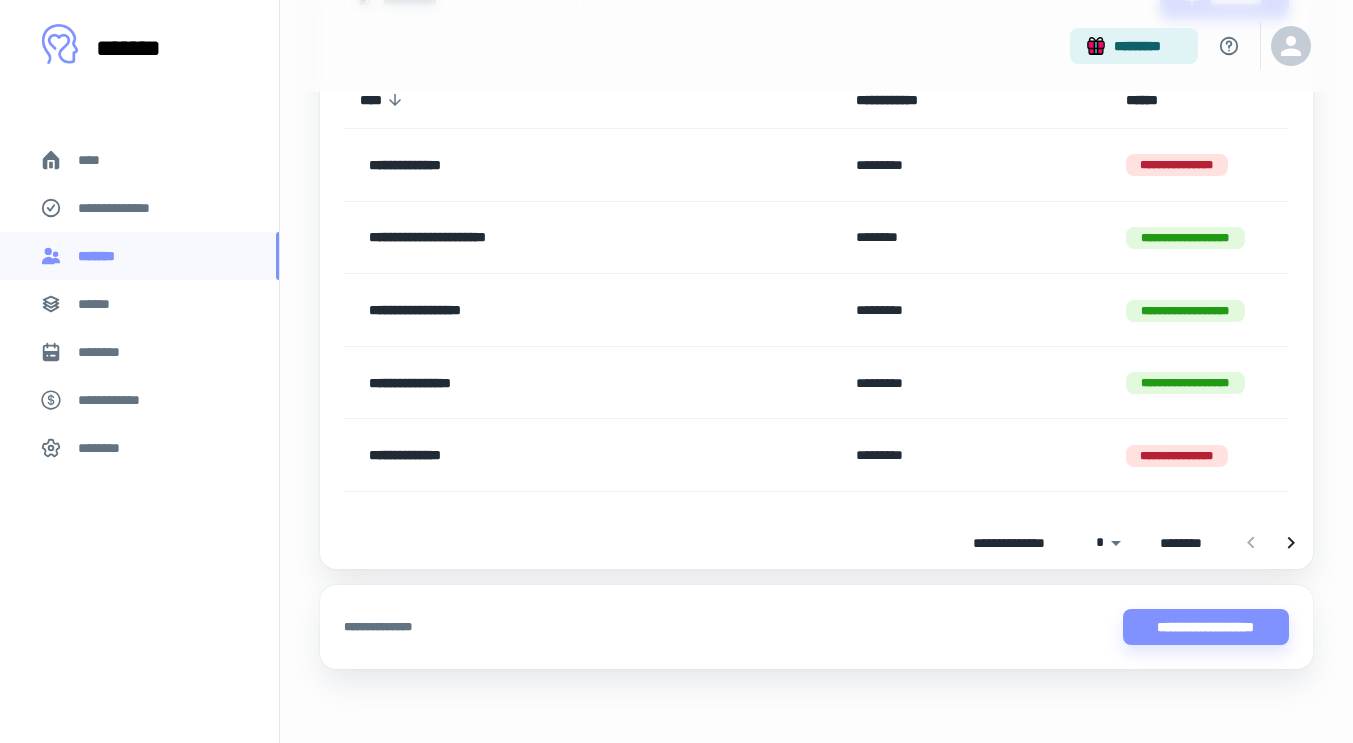 scroll, scrollTop: 244, scrollLeft: 0, axis: vertical 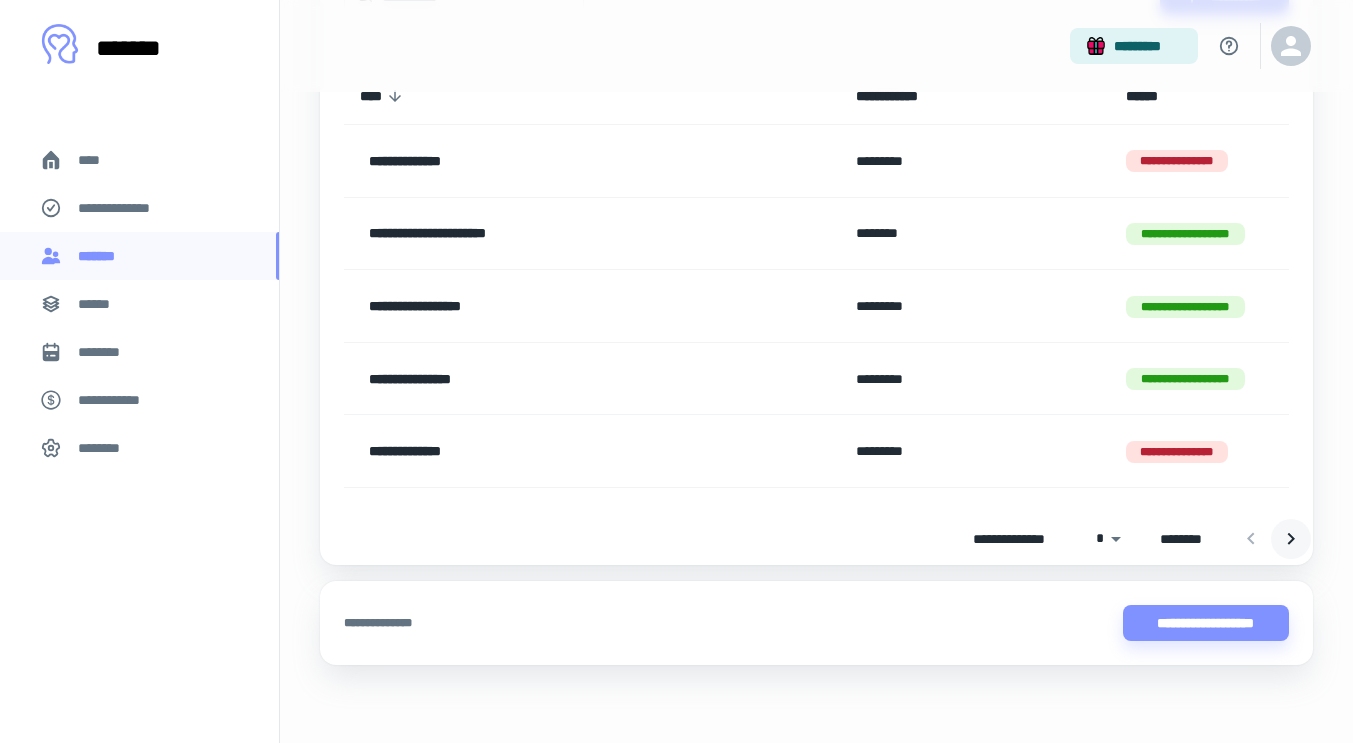 click 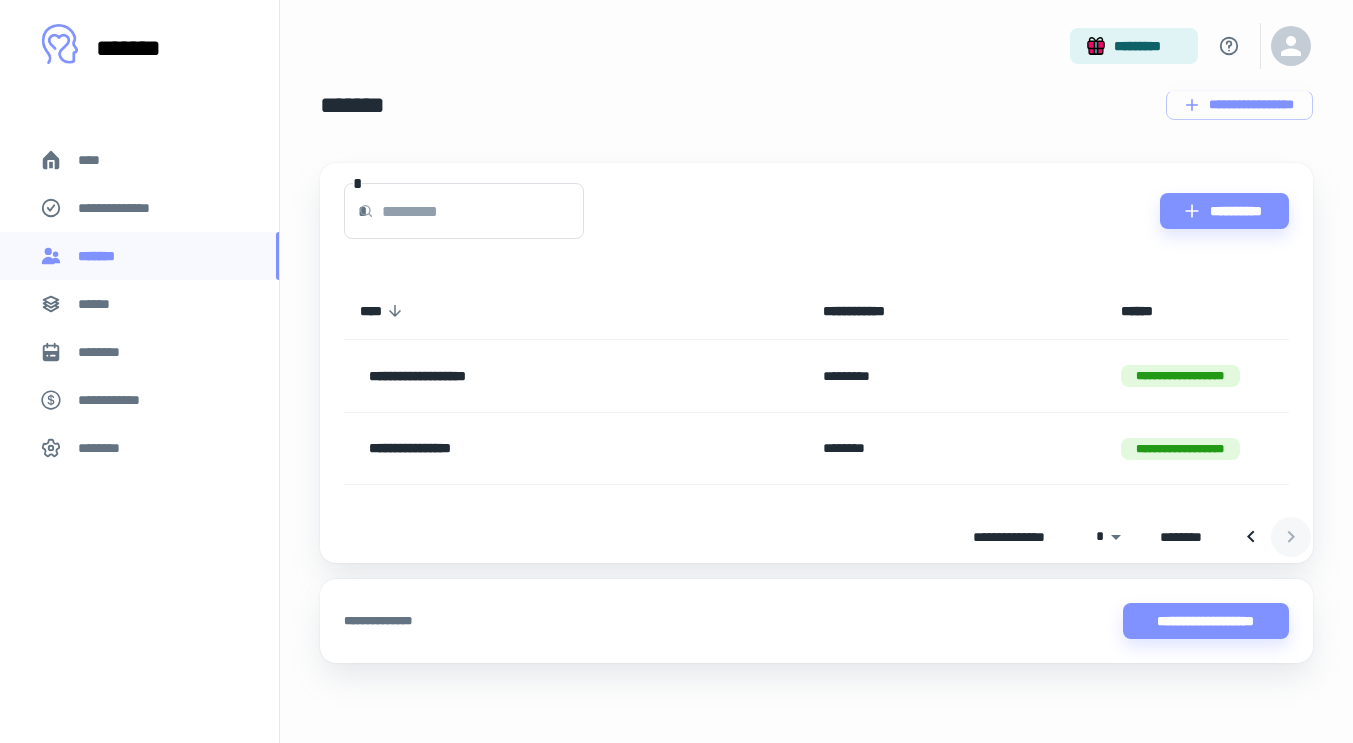 scroll, scrollTop: 29, scrollLeft: 0, axis: vertical 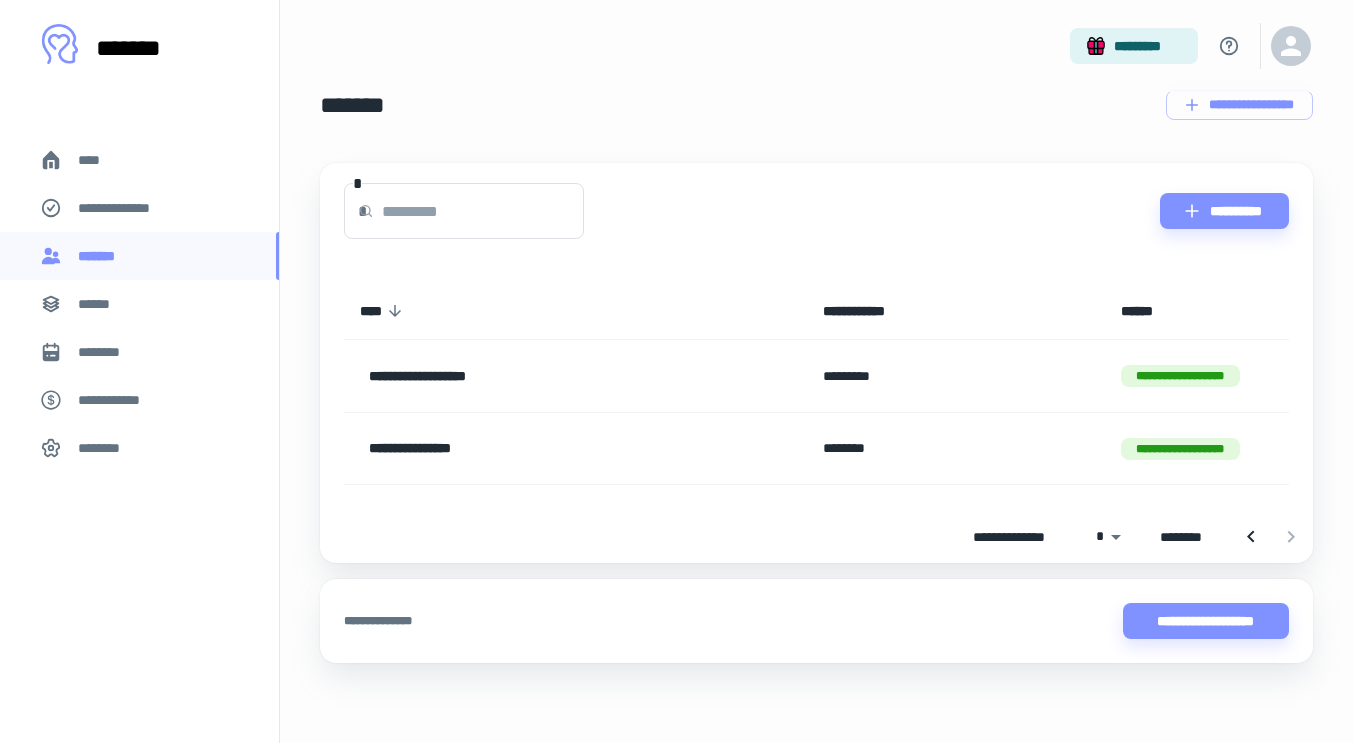 click on "****" at bounding box center (97, 160) 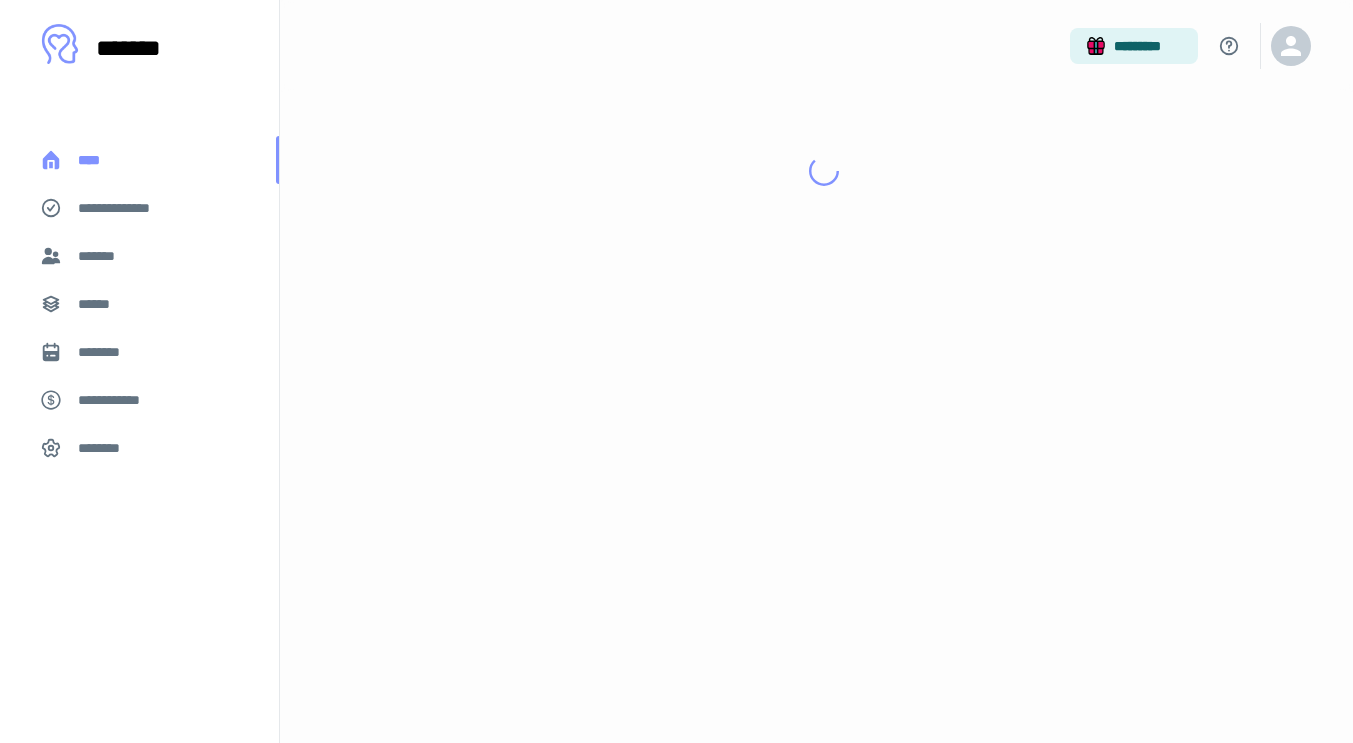 scroll, scrollTop: 0, scrollLeft: 0, axis: both 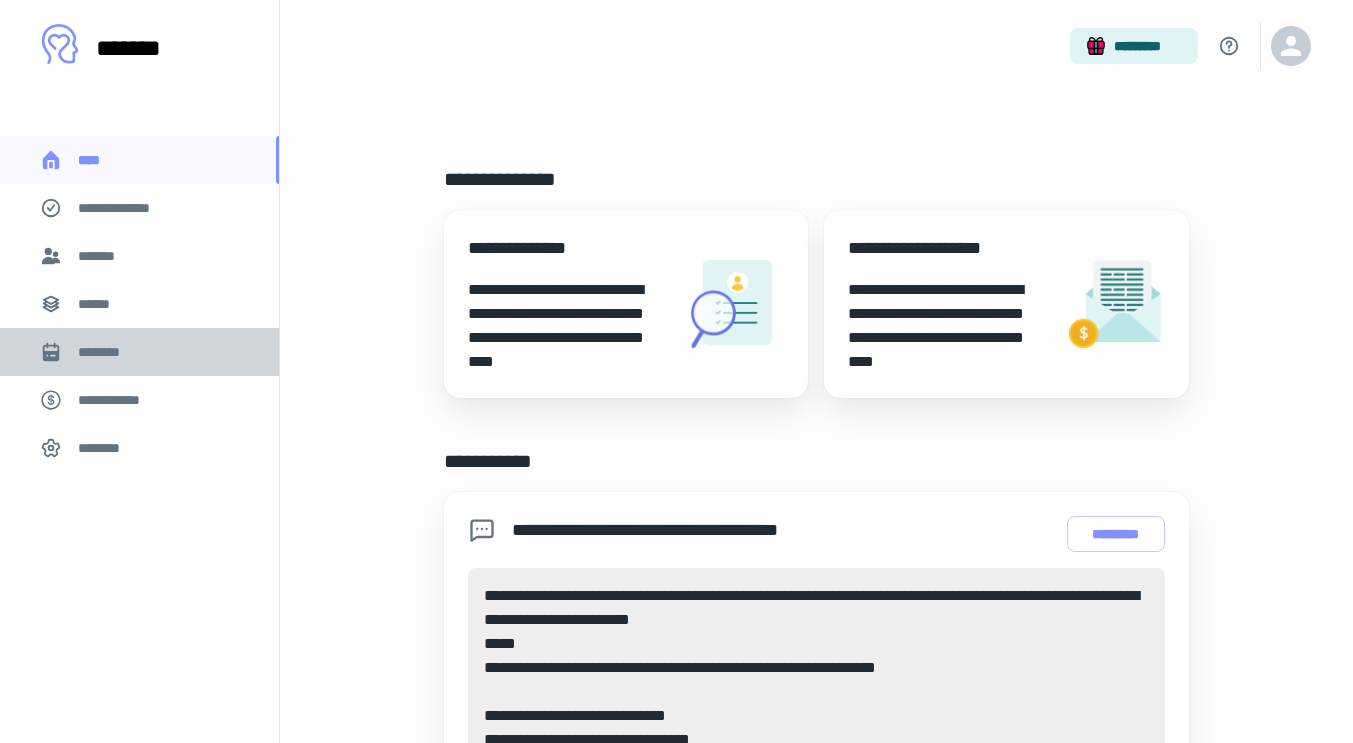 click on "********" at bounding box center [139, 352] 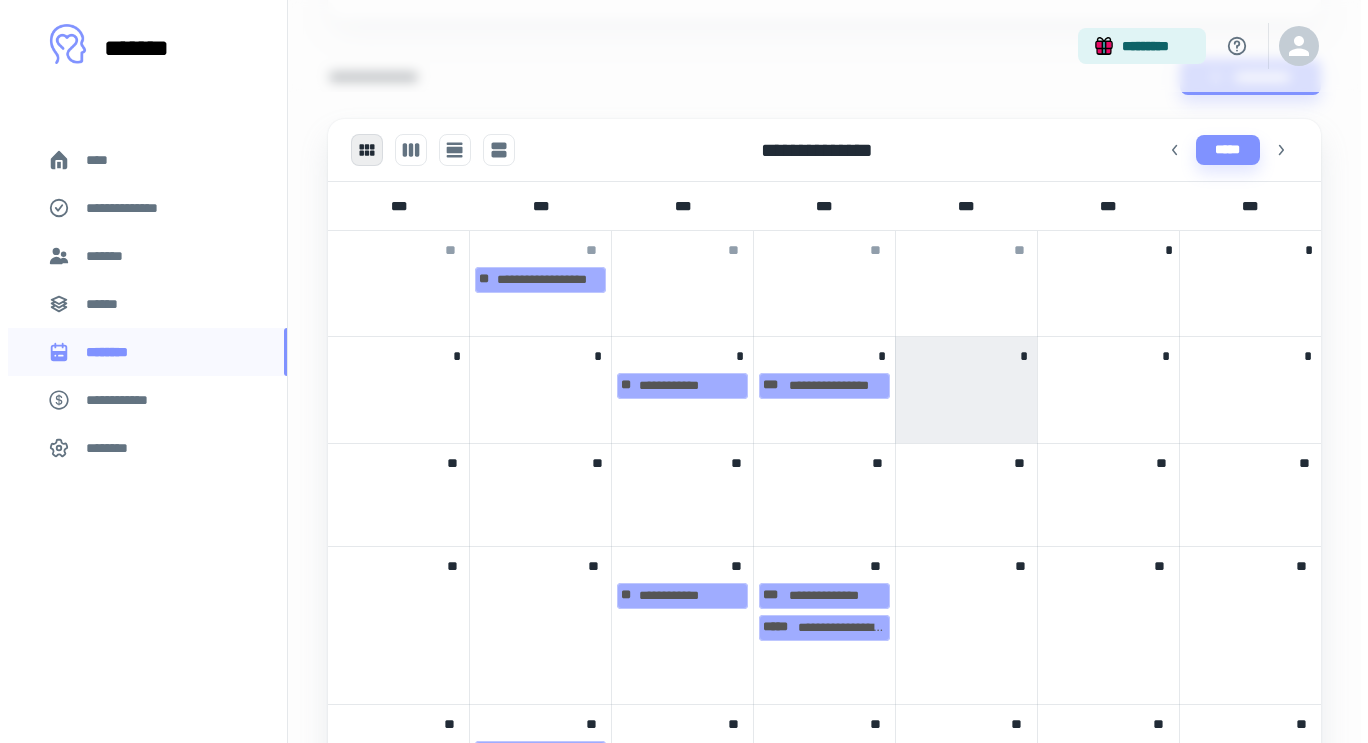 scroll, scrollTop: 679, scrollLeft: 0, axis: vertical 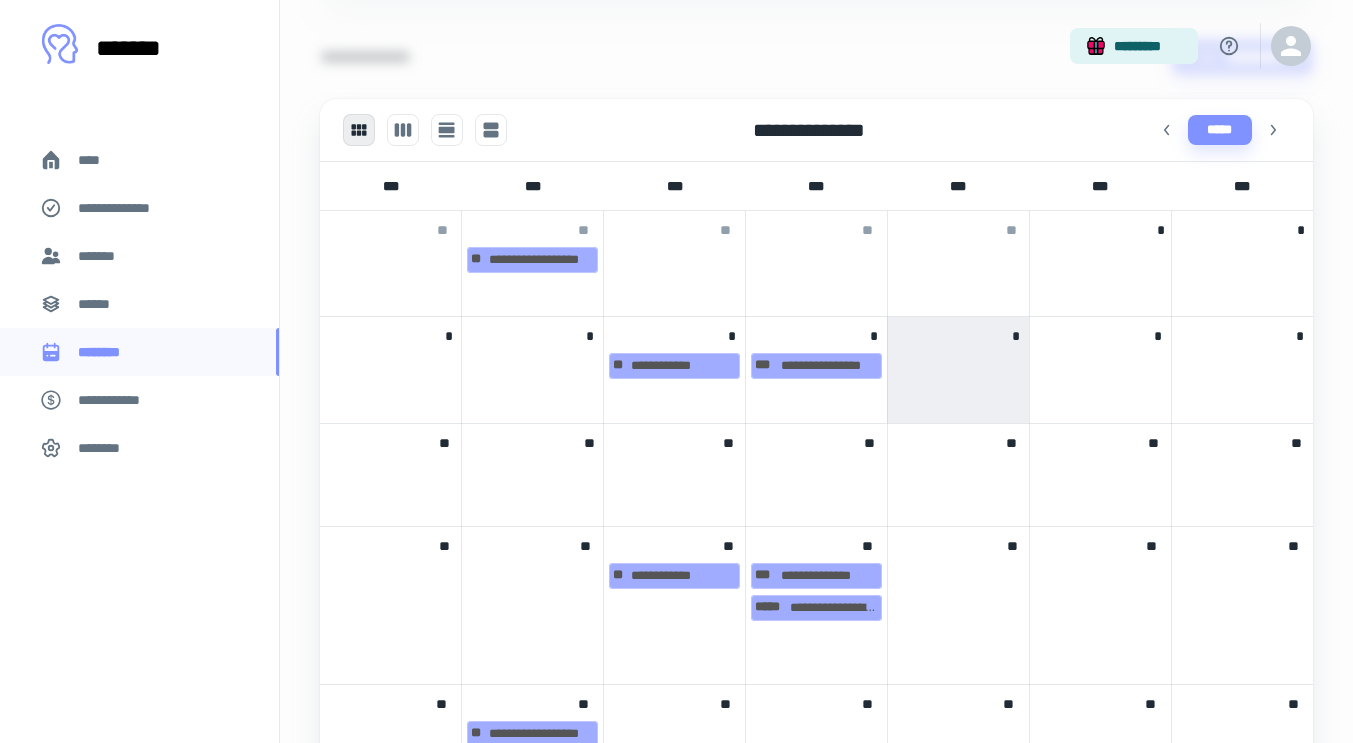 click at bounding box center (958, 364) 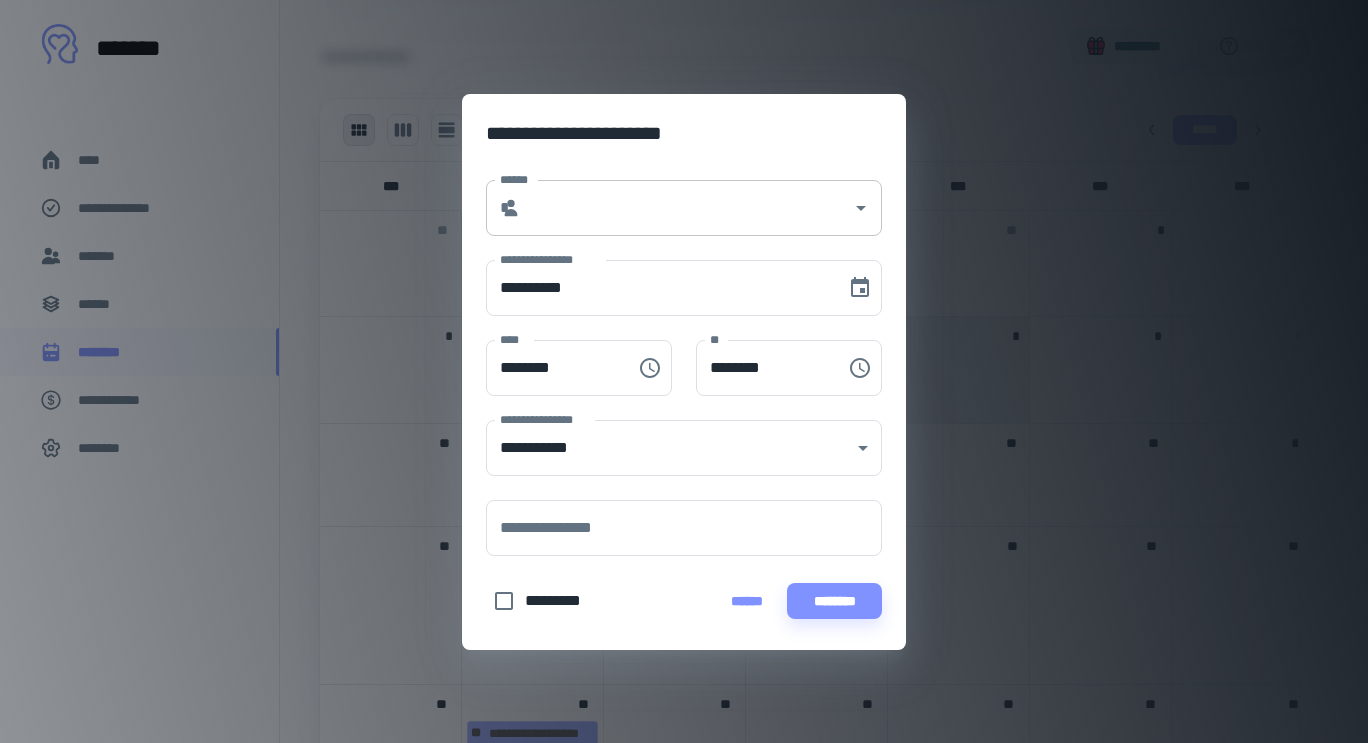 click on "******" at bounding box center [686, 208] 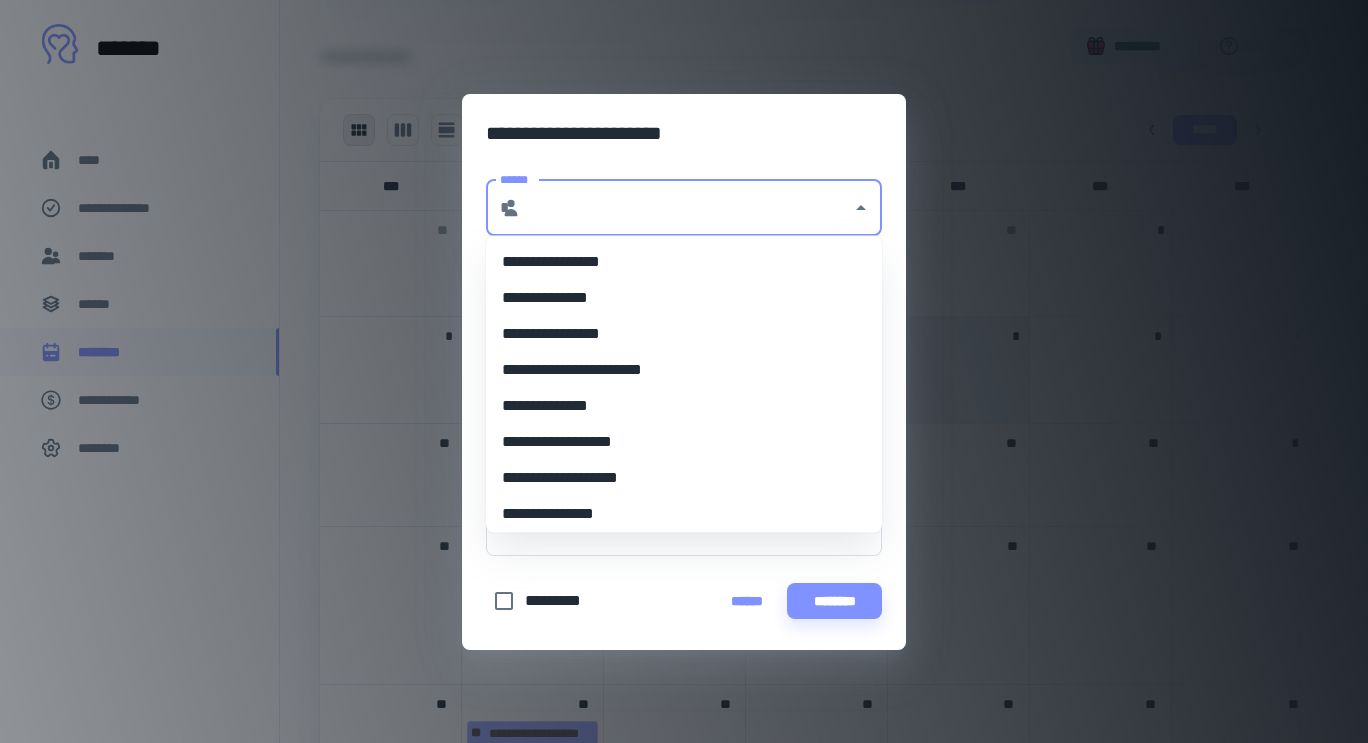 click on "**********" at bounding box center (676, 478) 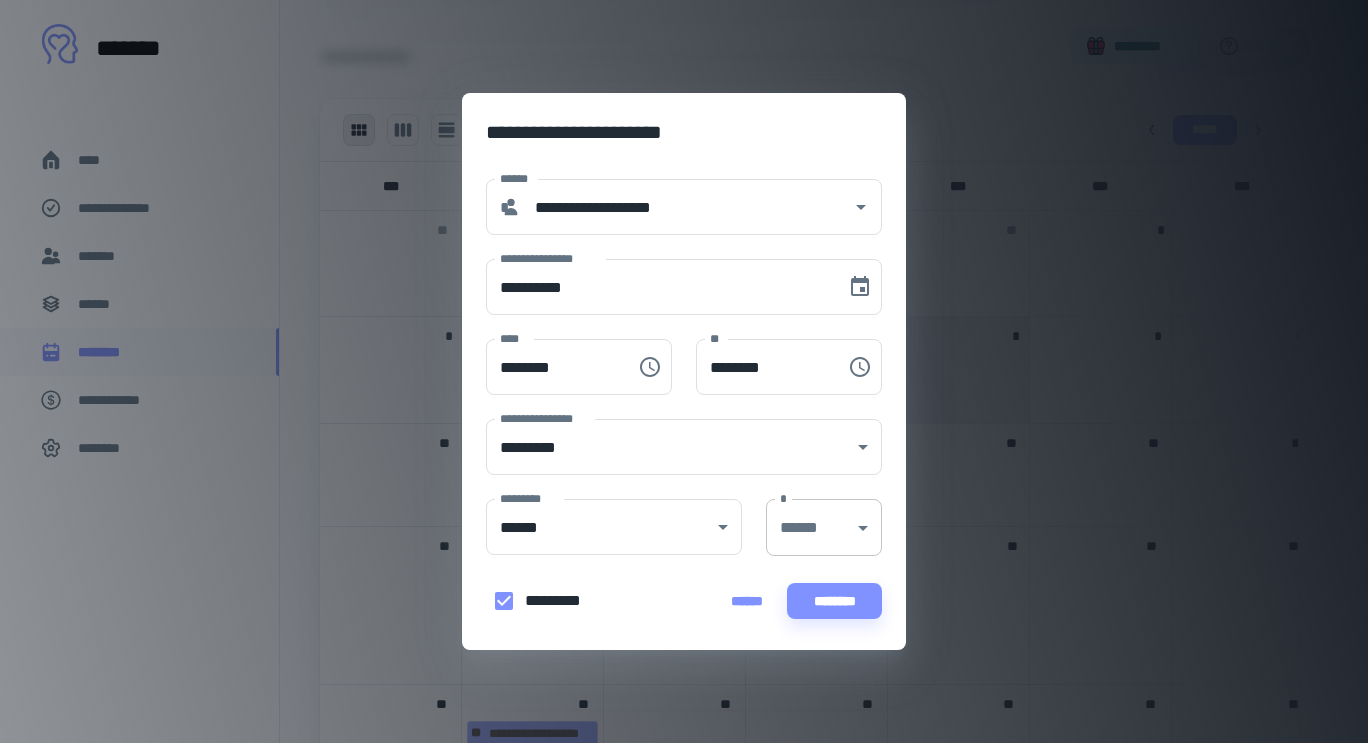 click on "**********" at bounding box center (676, -308) 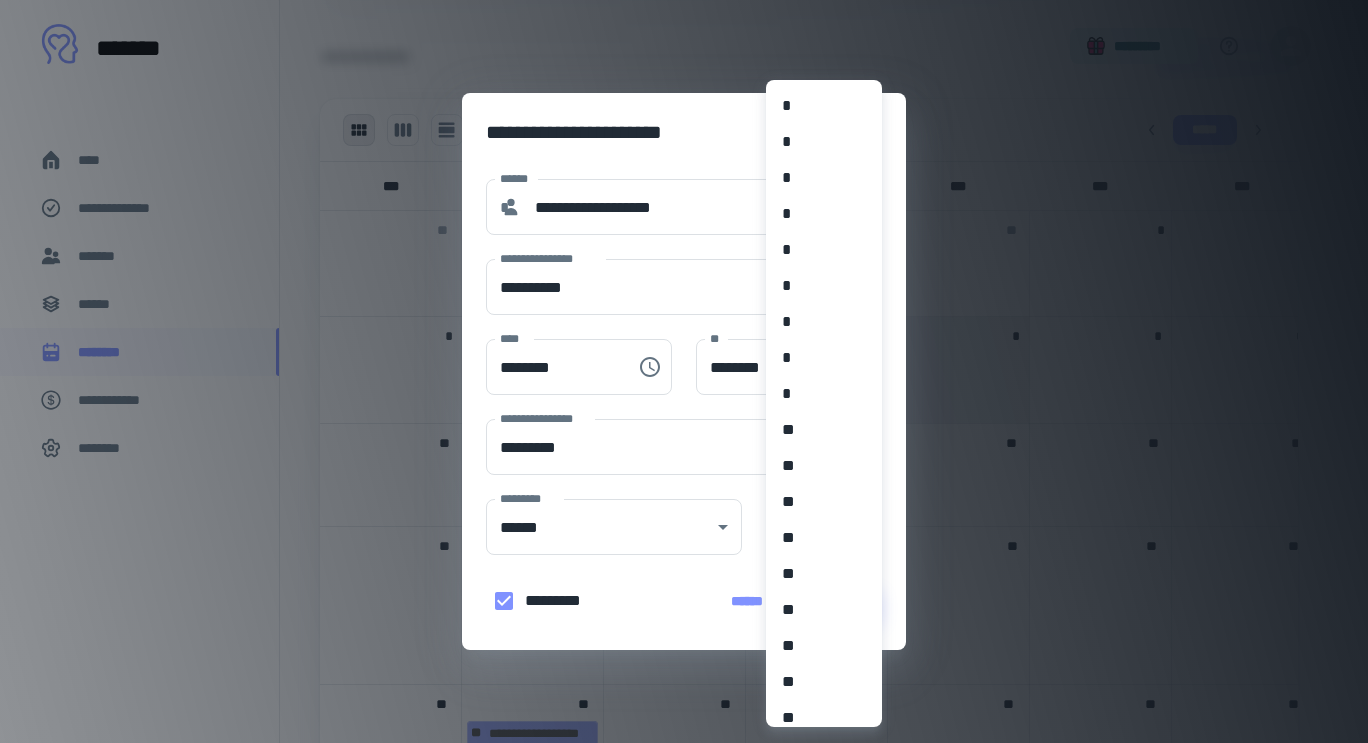 click on "**" at bounding box center (816, 430) 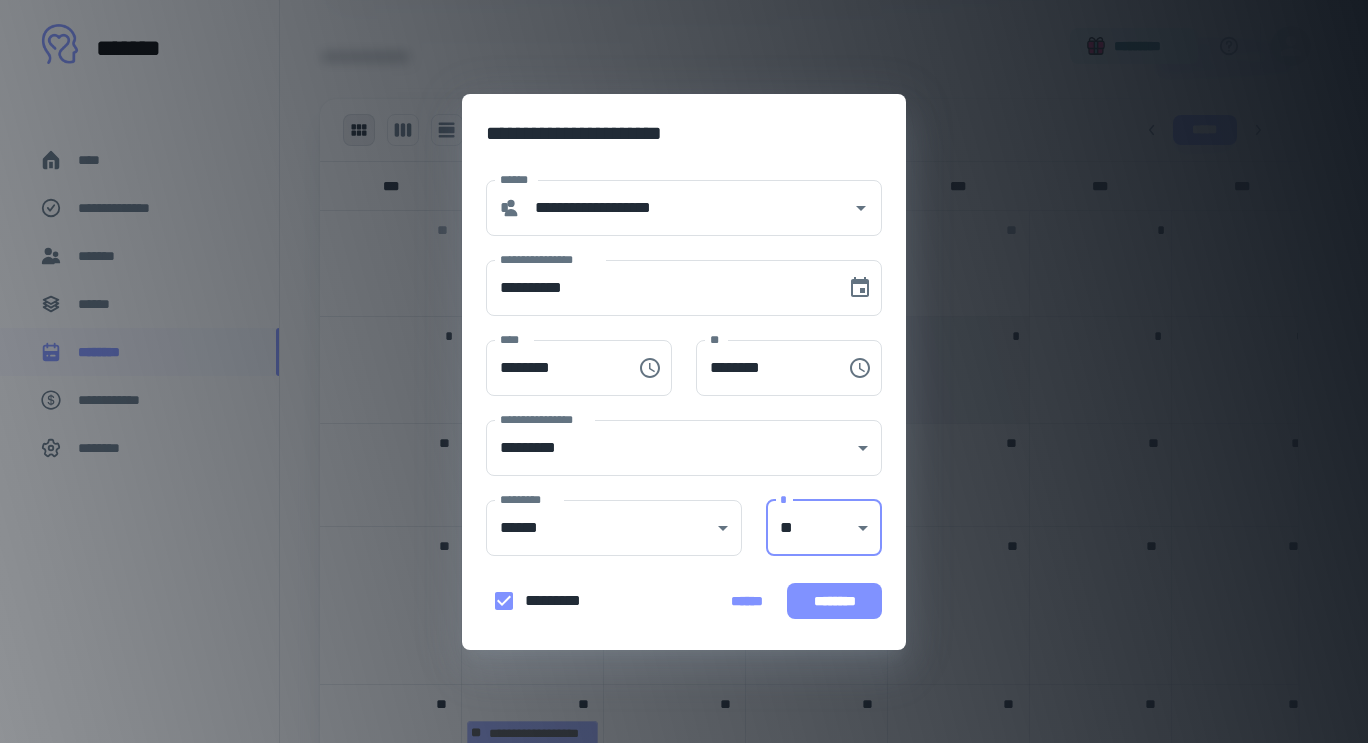 click on "********" at bounding box center [834, 601] 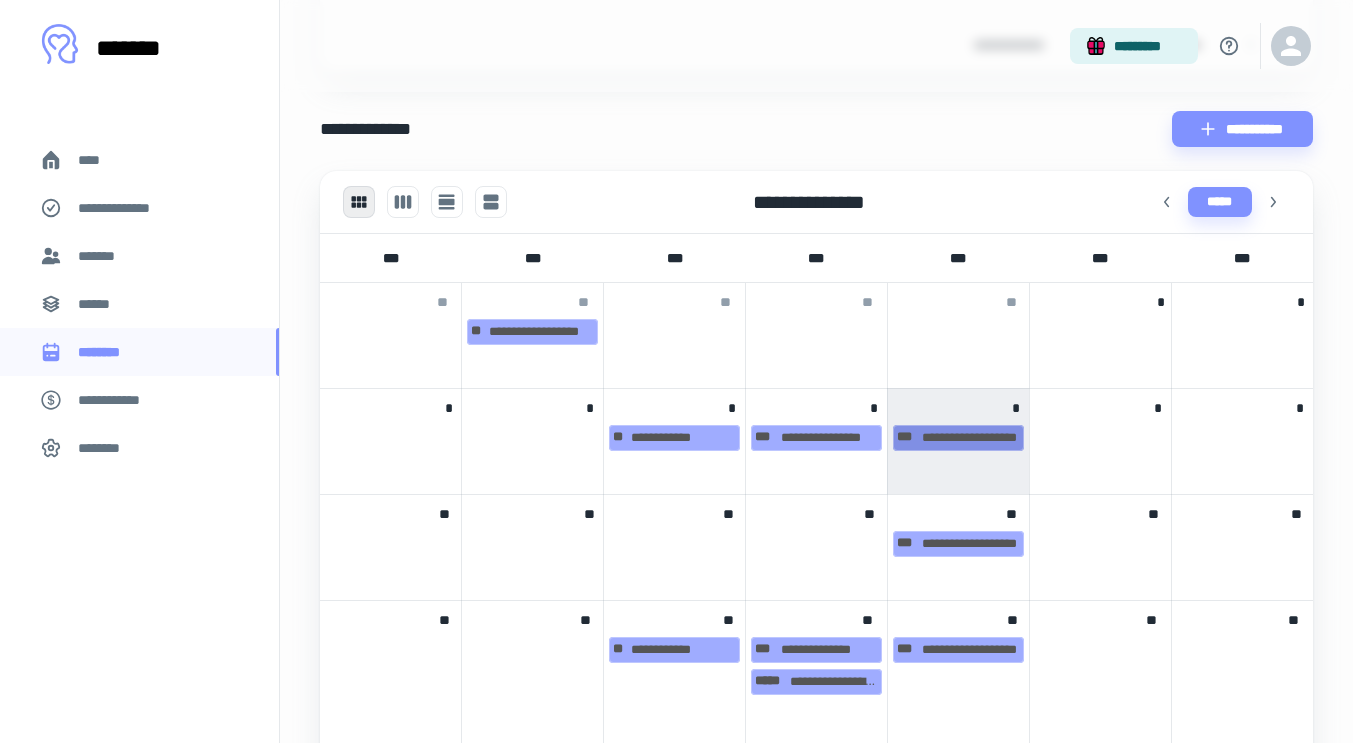 click on "**********" at bounding box center [958, 438] 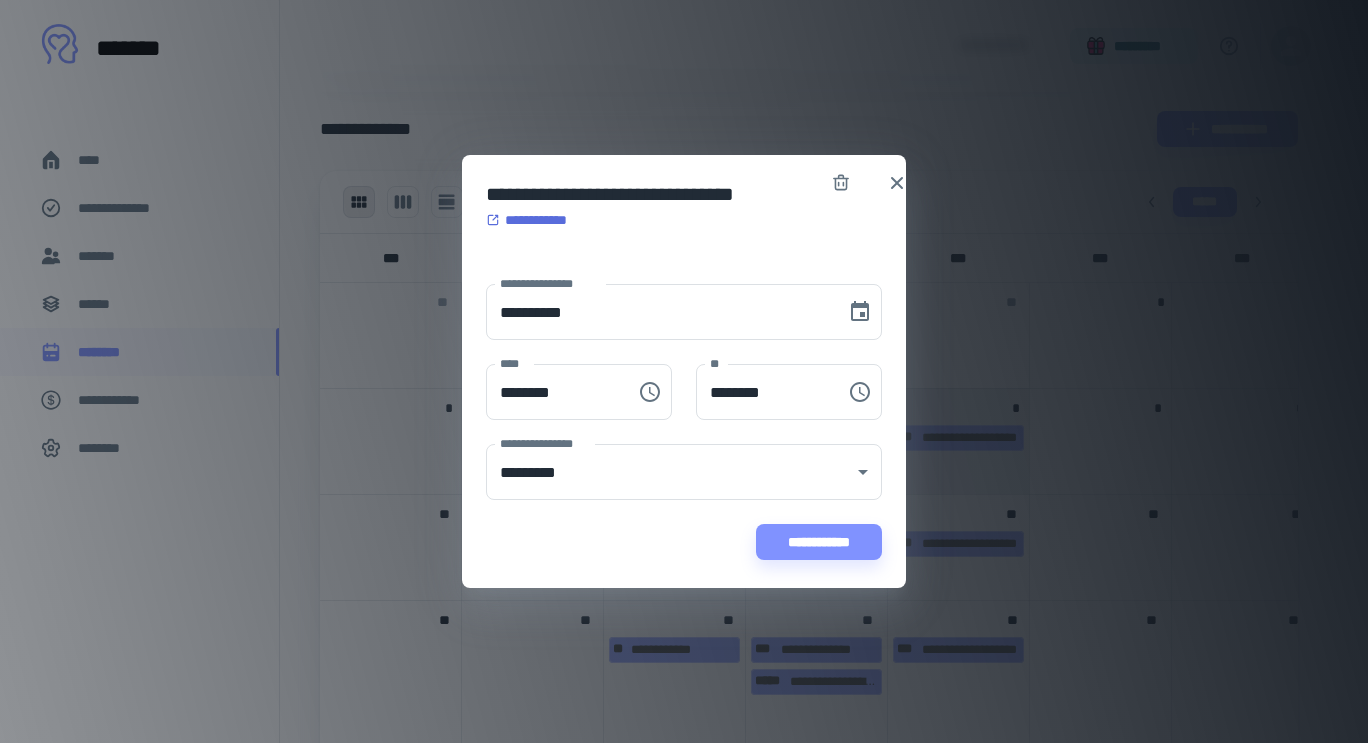 click on "**********" at bounding box center (533, 220) 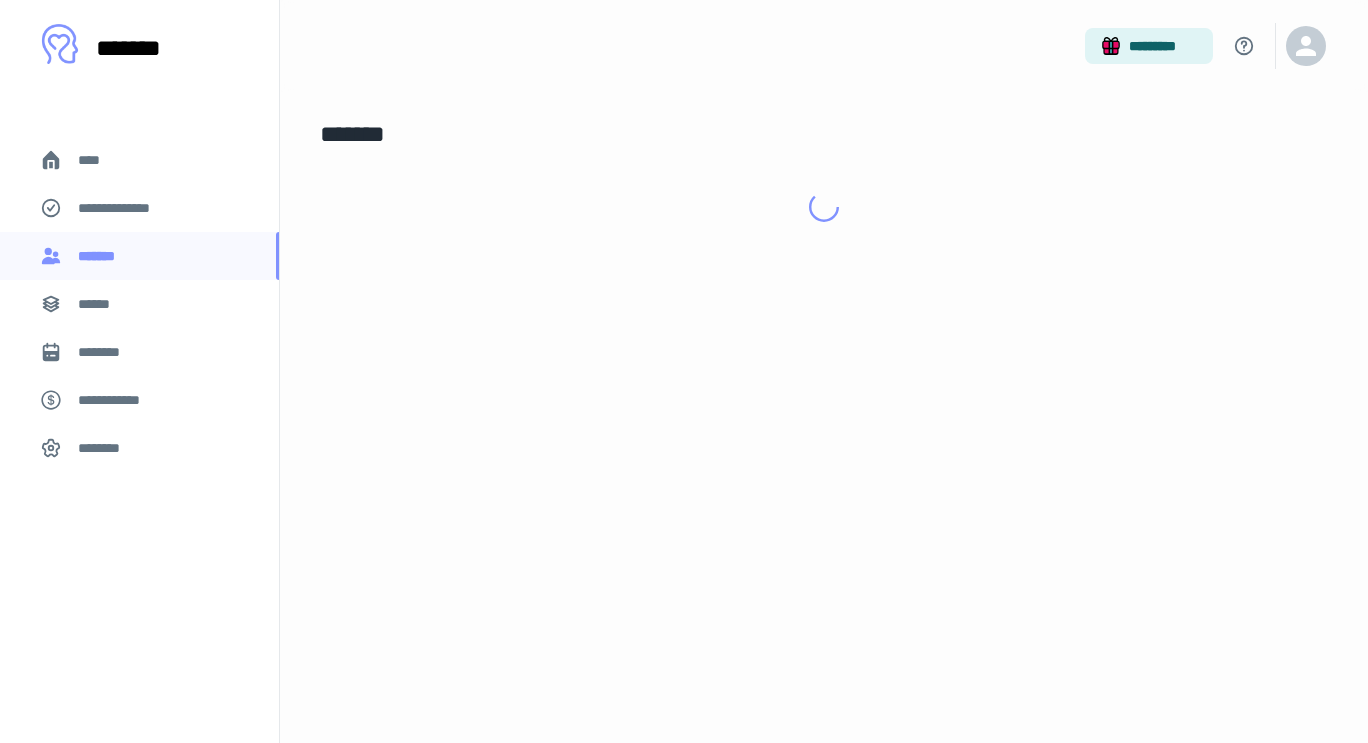 scroll, scrollTop: 0, scrollLeft: 0, axis: both 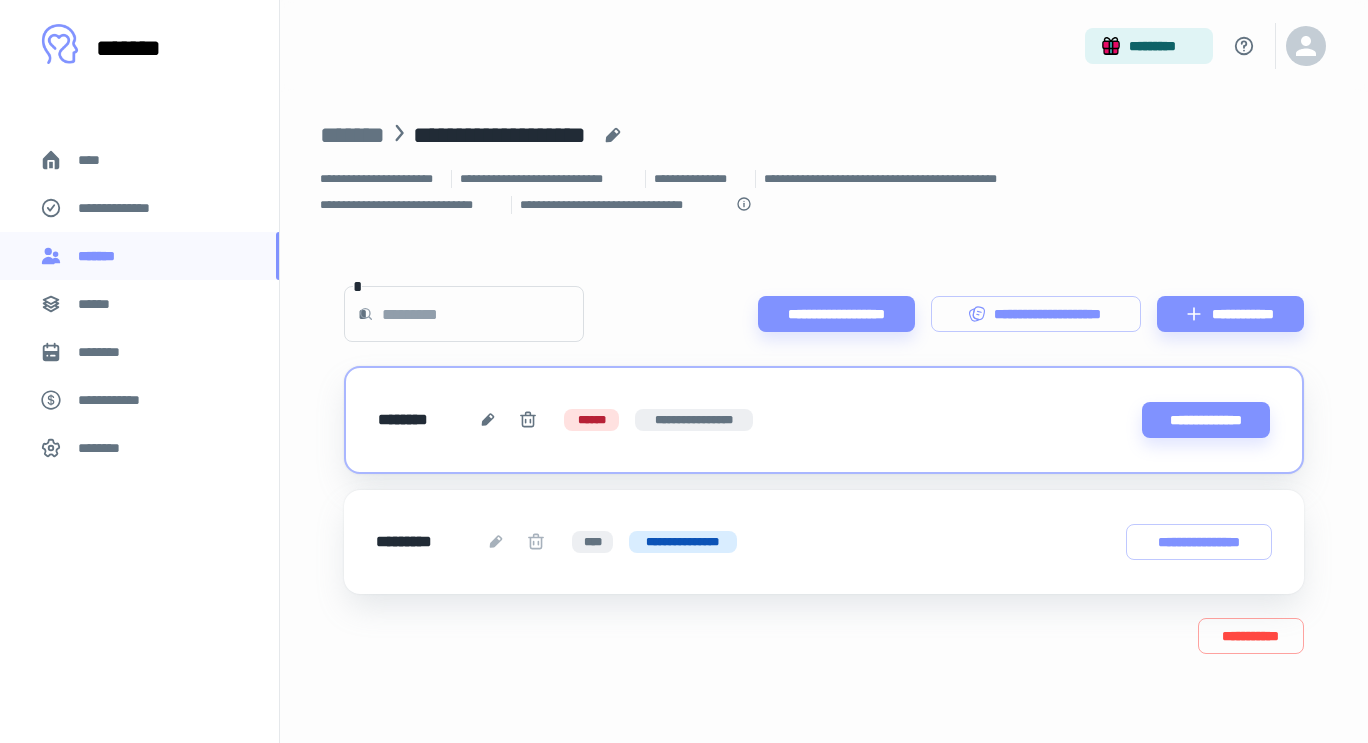 click on "********" at bounding box center [107, 352] 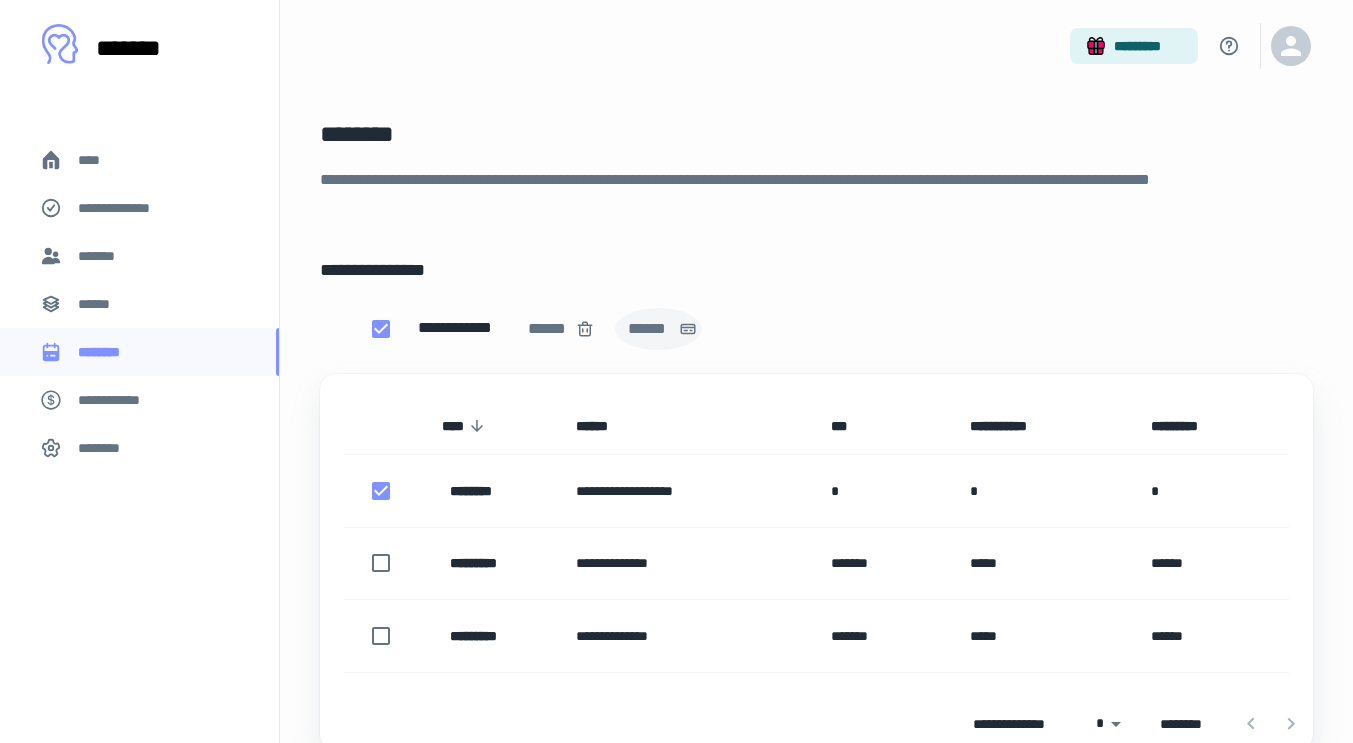 click on "******" at bounding box center (649, 329) 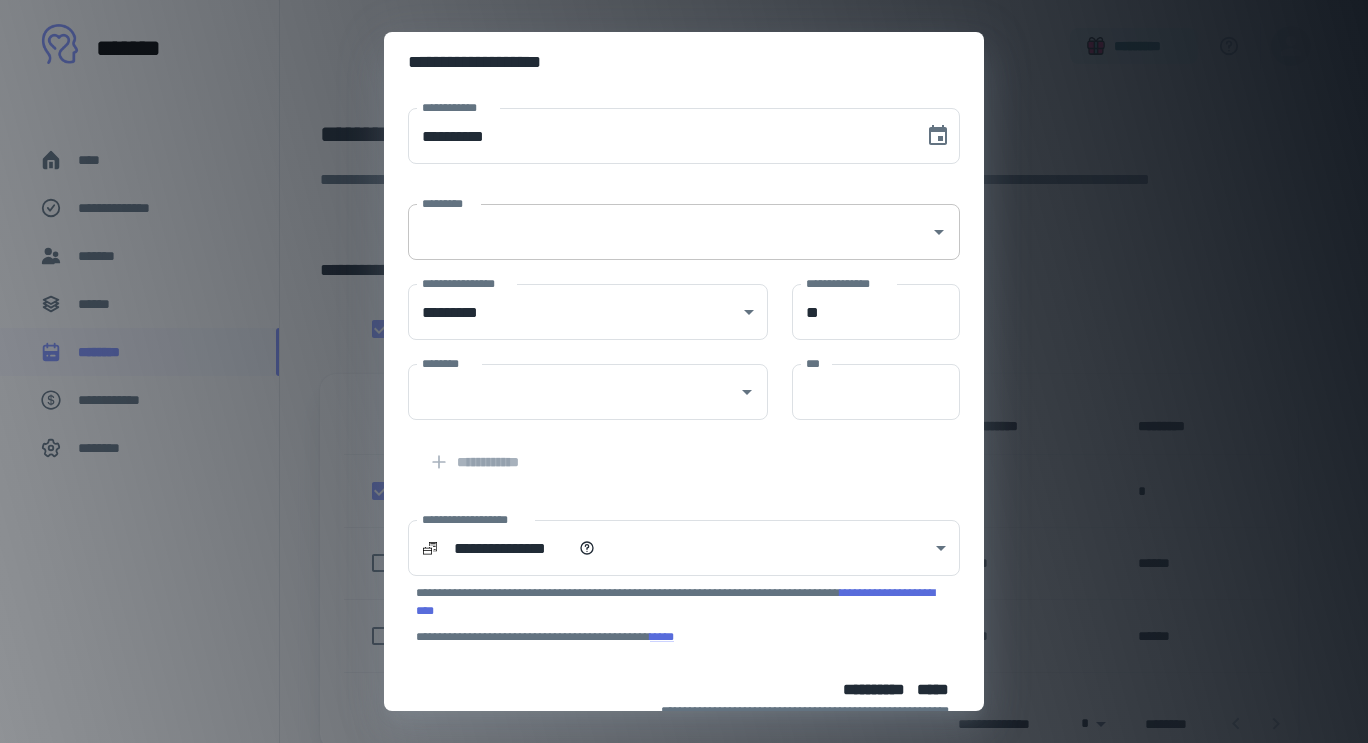 click on "*********" at bounding box center [669, 232] 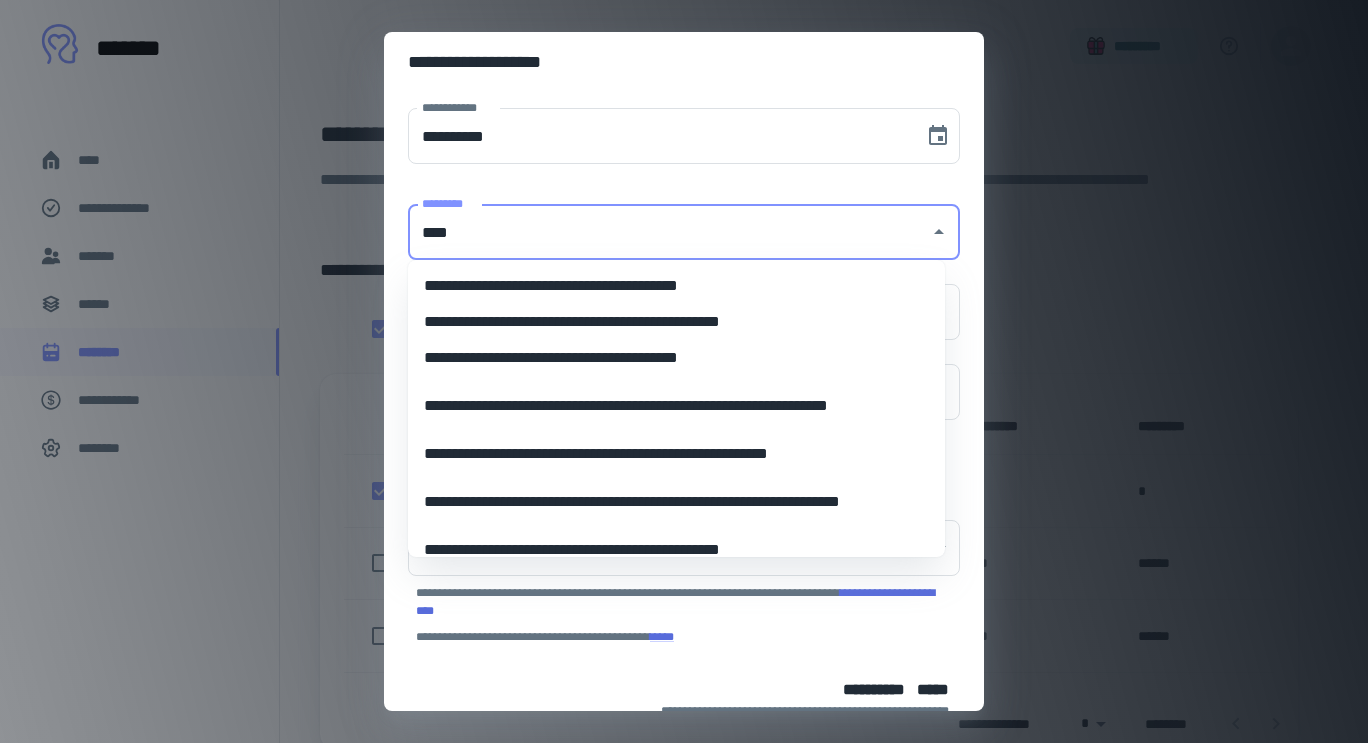 click on "**********" at bounding box center [669, 358] 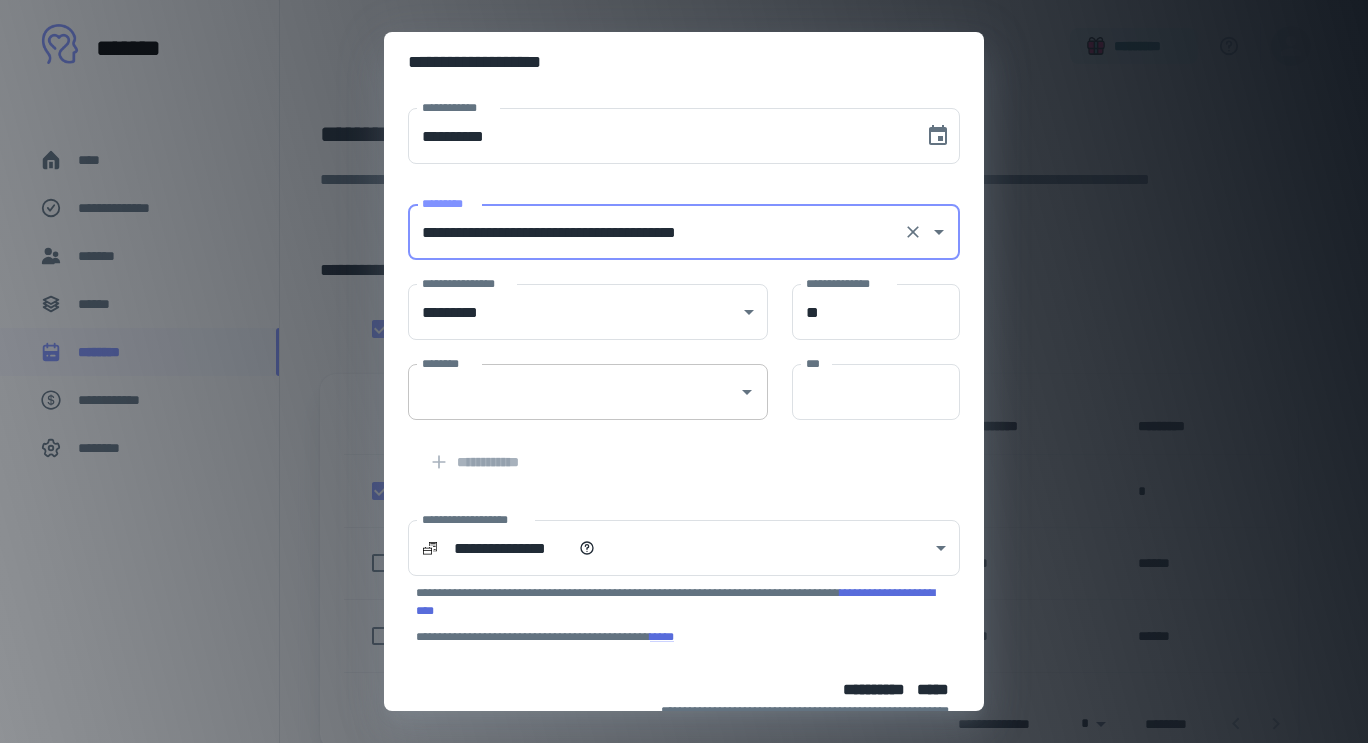 type on "**********" 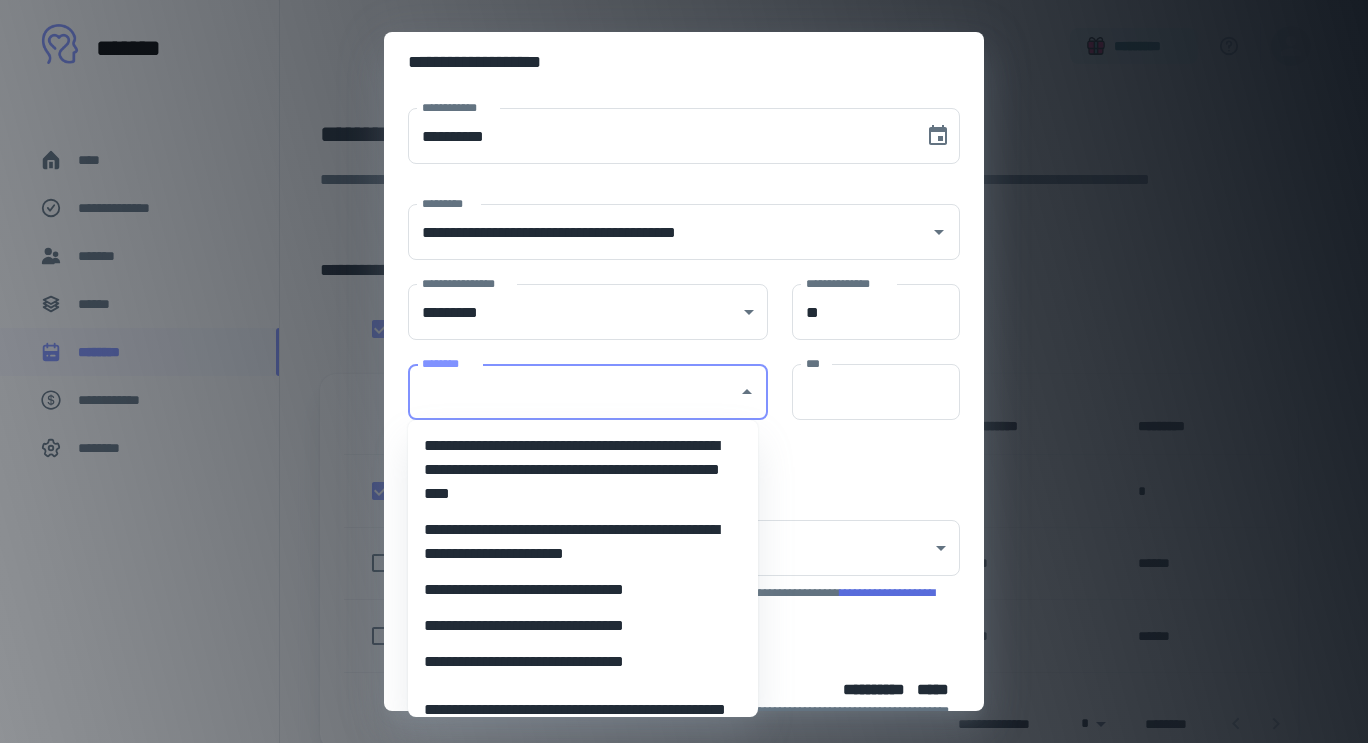 click on "**********" at bounding box center (575, 662) 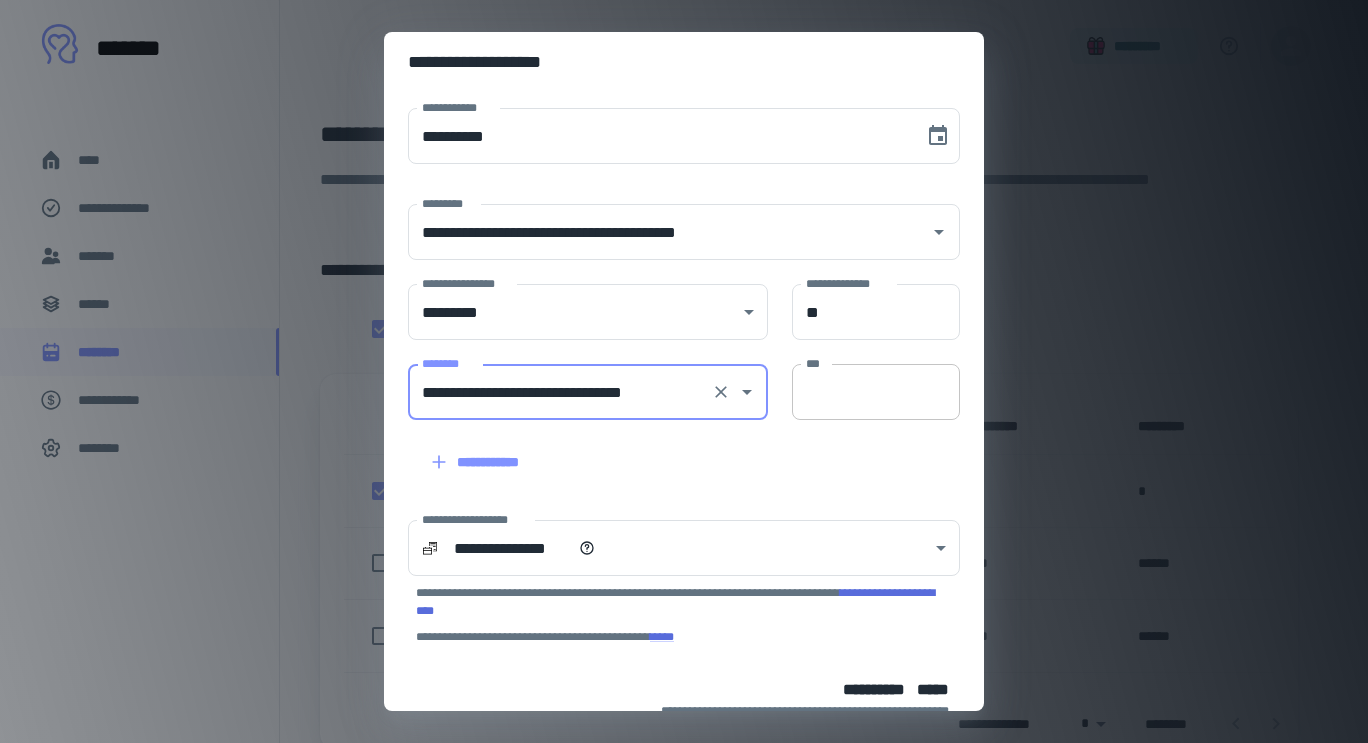 click on "***" at bounding box center [876, 392] 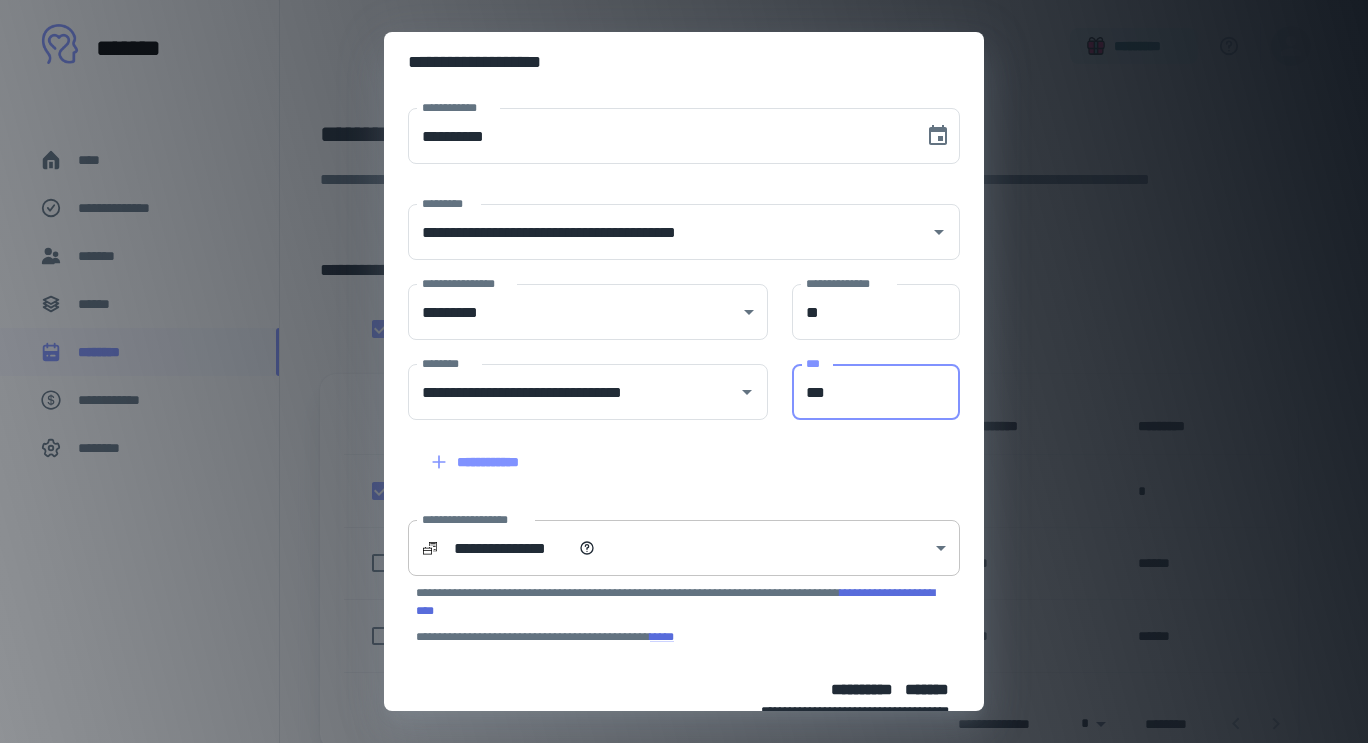 type on "***" 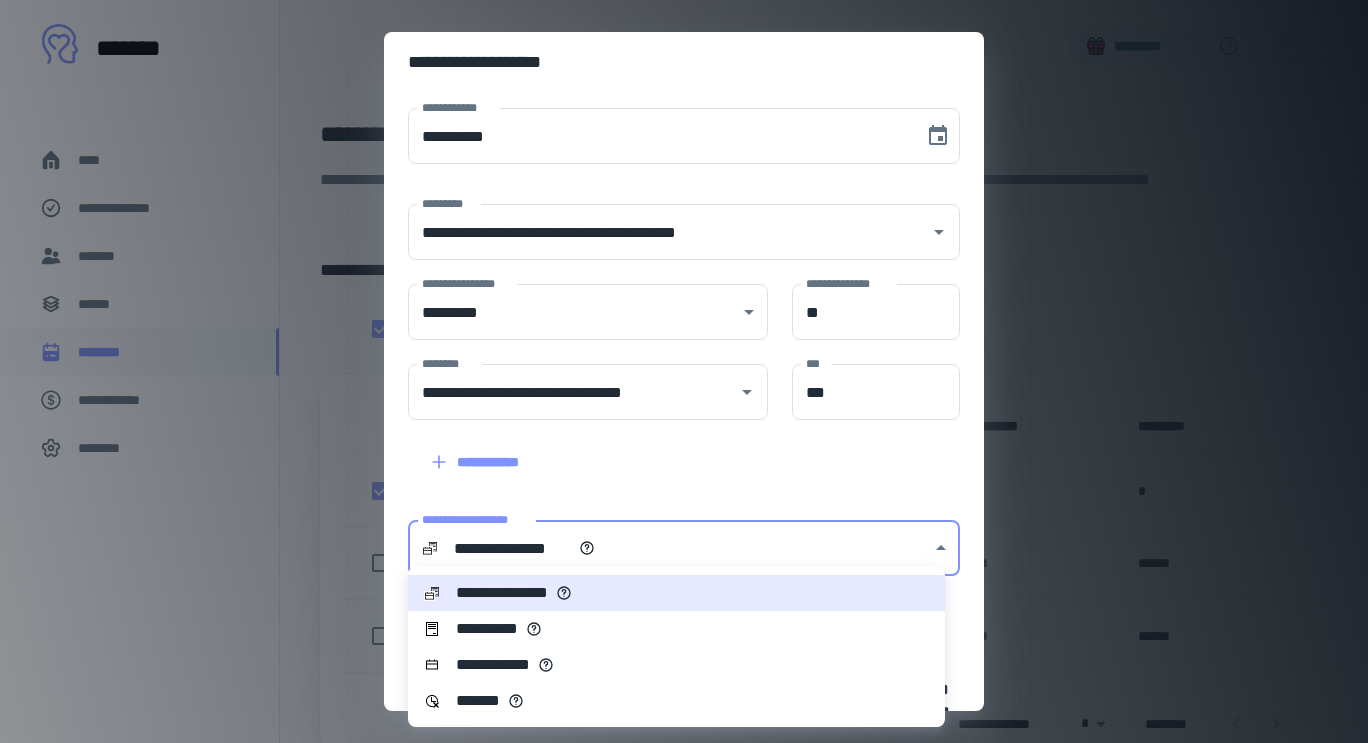 click on "**********" at bounding box center [676, 371] 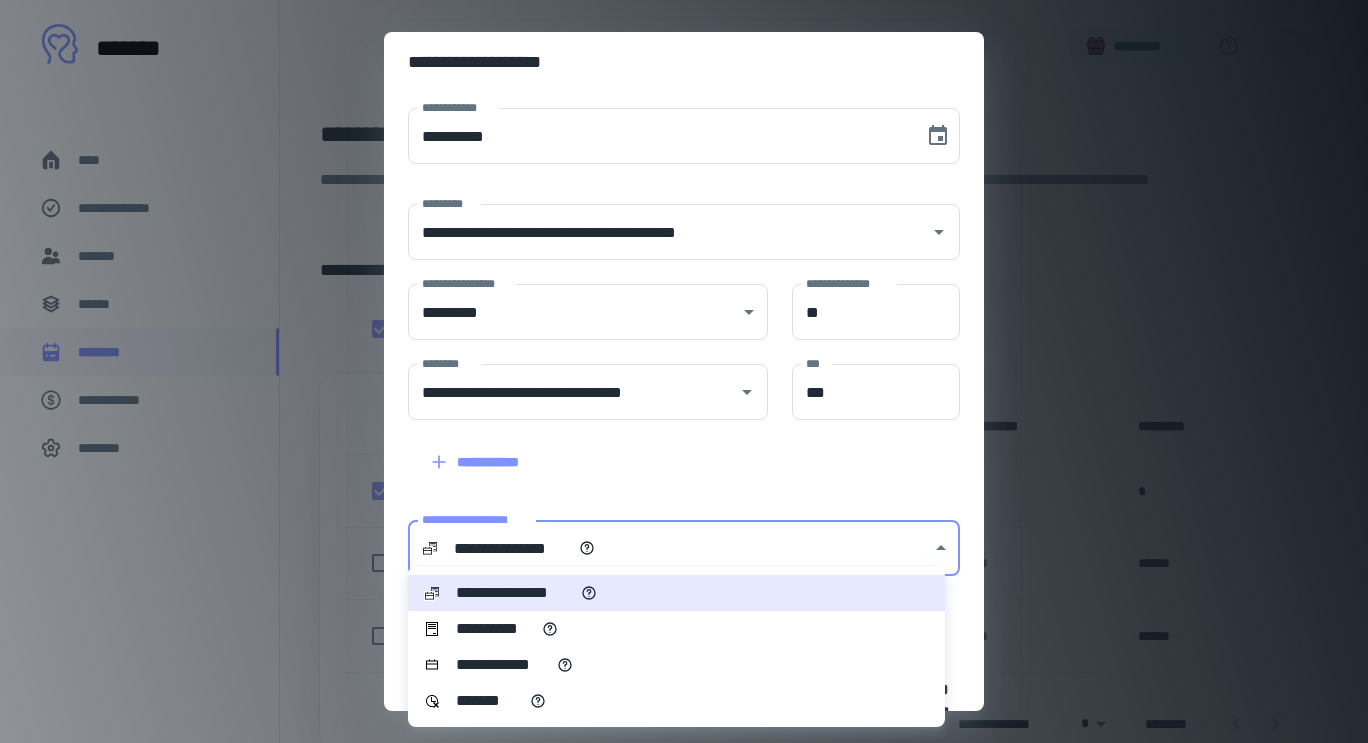 click on "**********" at bounding box center (676, 629) 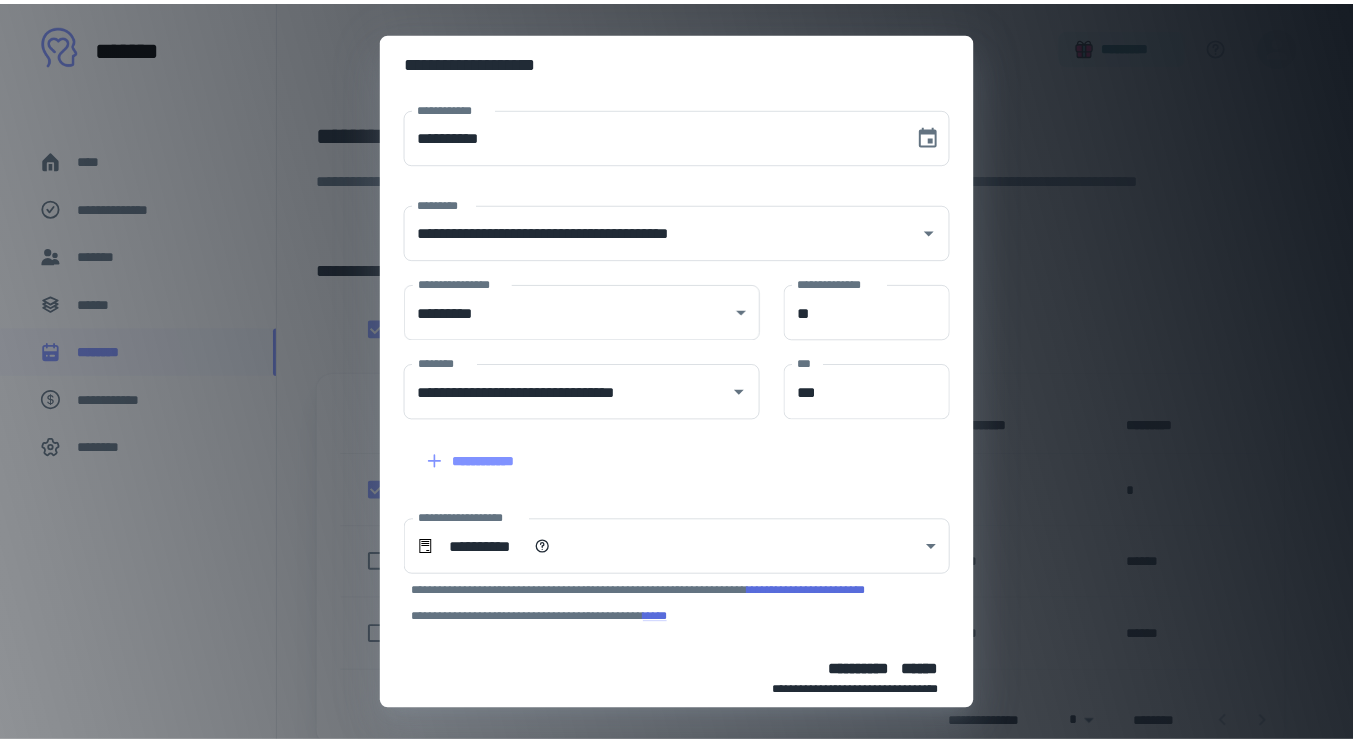scroll, scrollTop: 95, scrollLeft: 0, axis: vertical 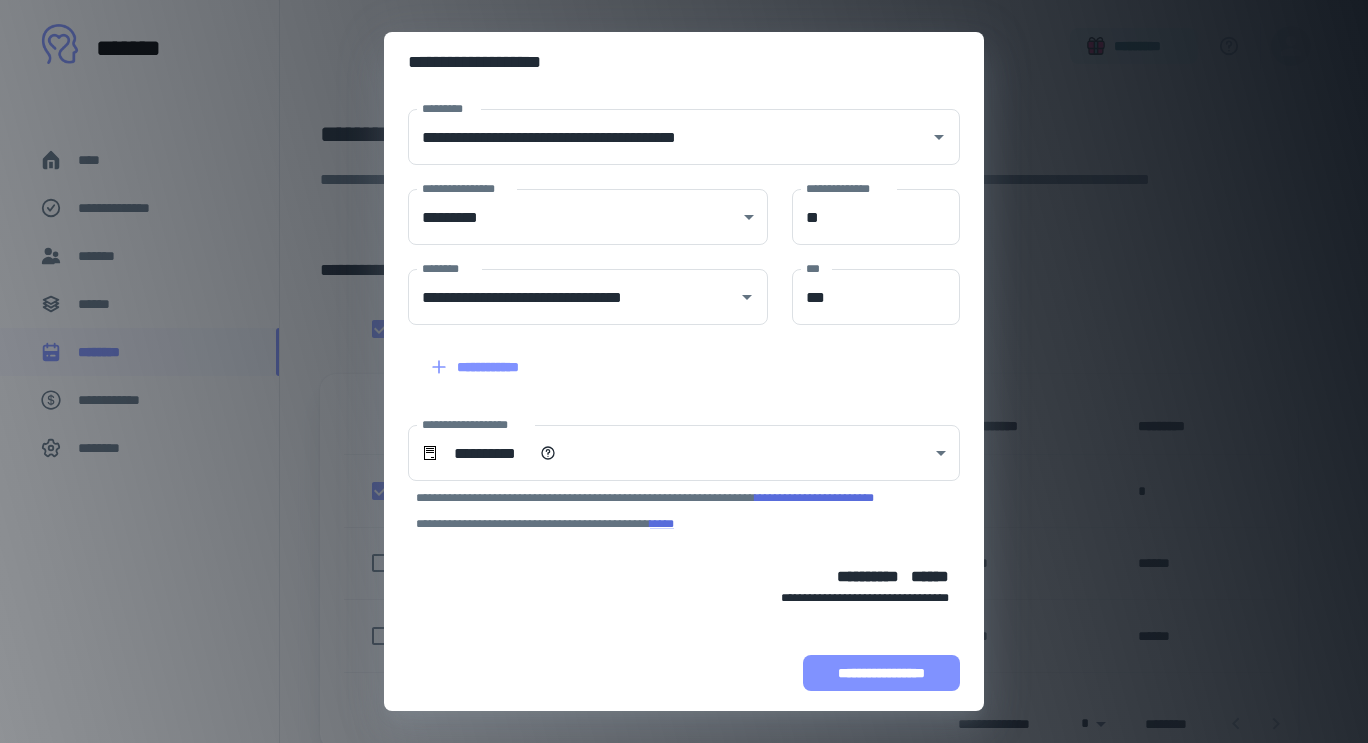 click on "**********" at bounding box center [881, 673] 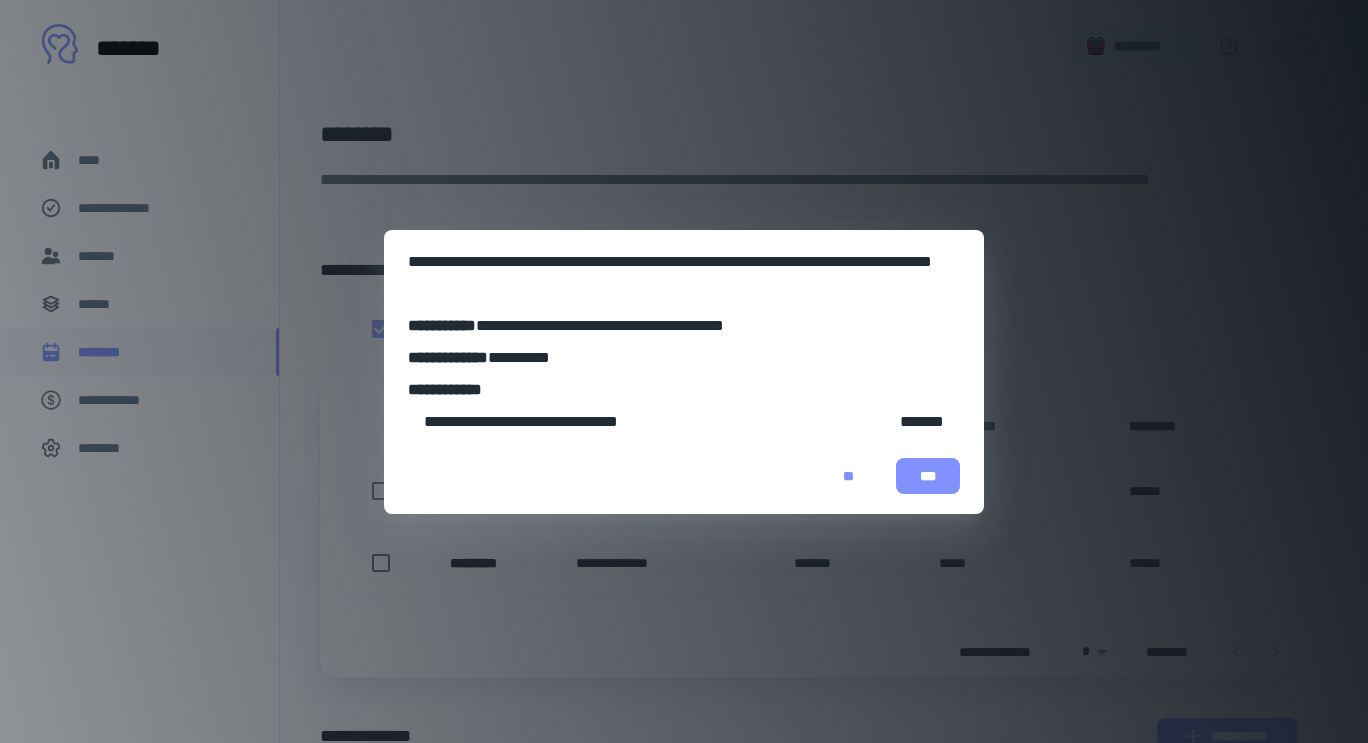click on "***" at bounding box center (928, 476) 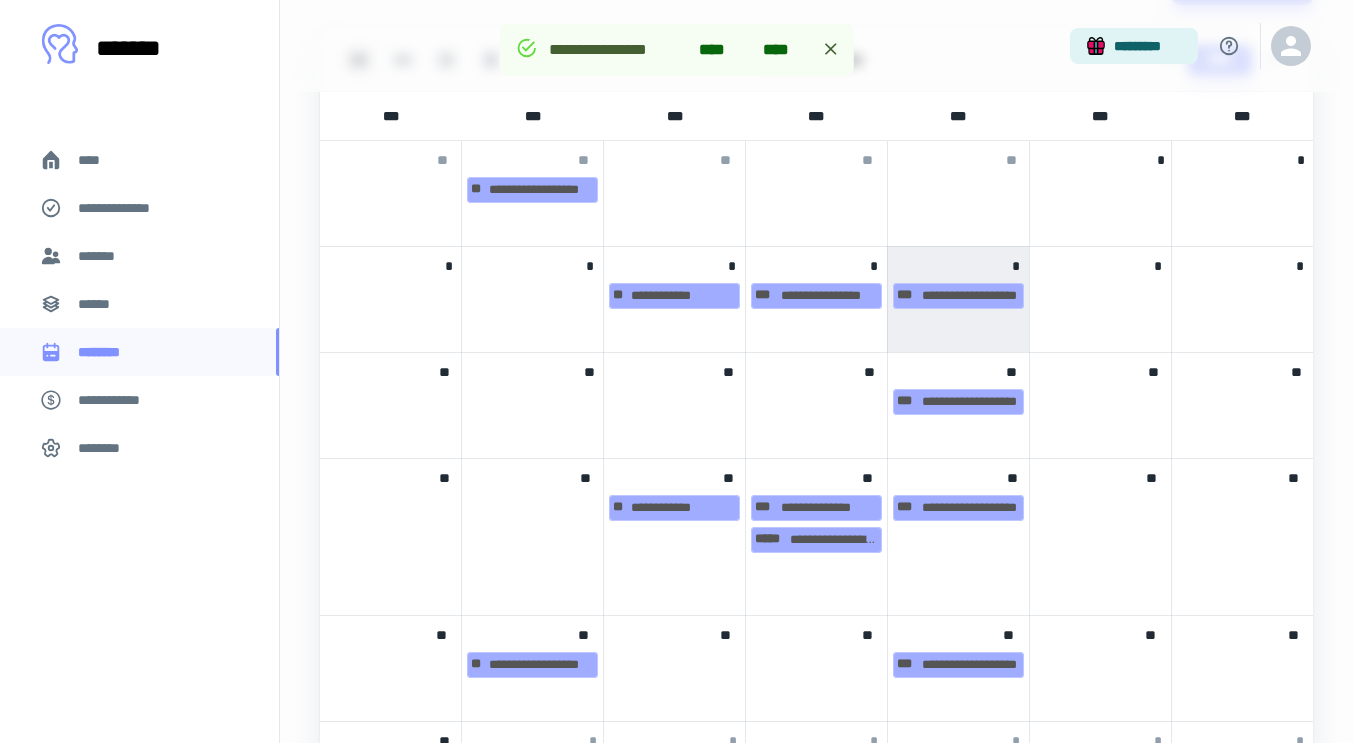 scroll, scrollTop: 748, scrollLeft: 0, axis: vertical 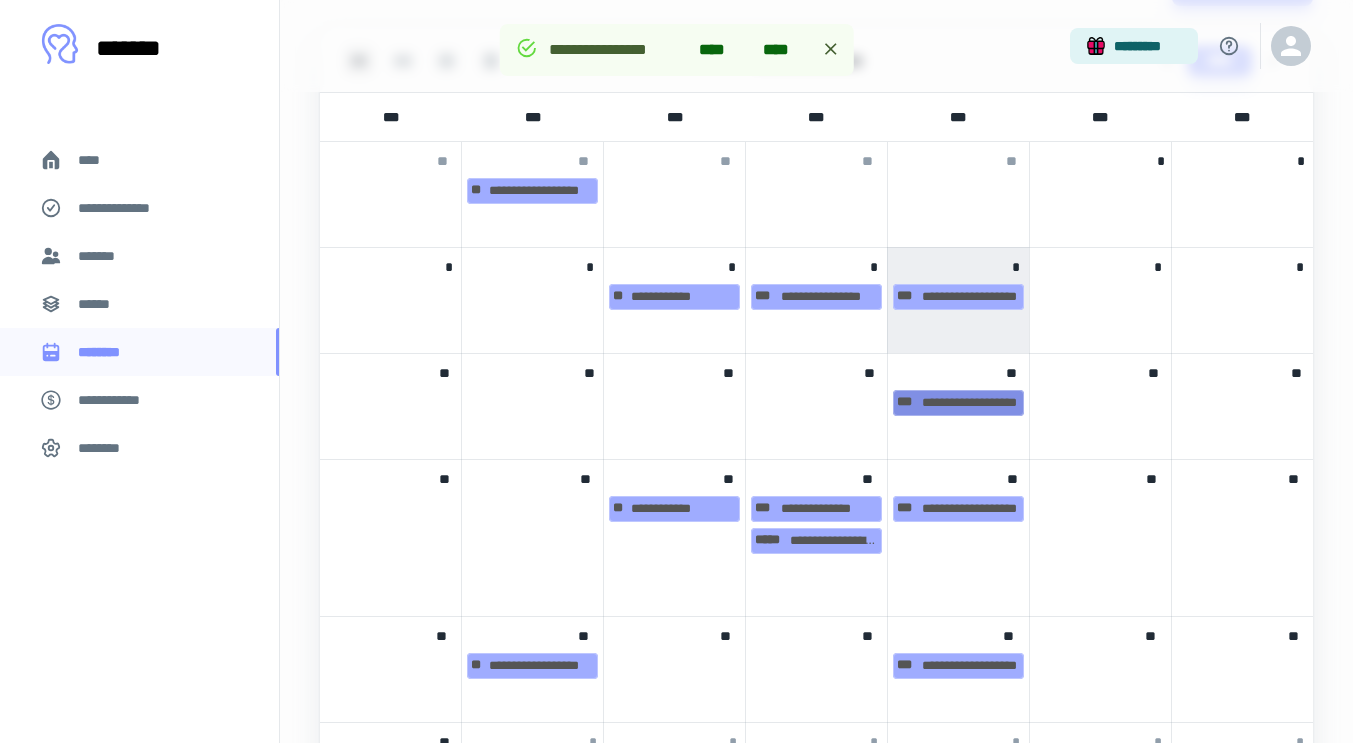 click on "**********" at bounding box center (958, 403) 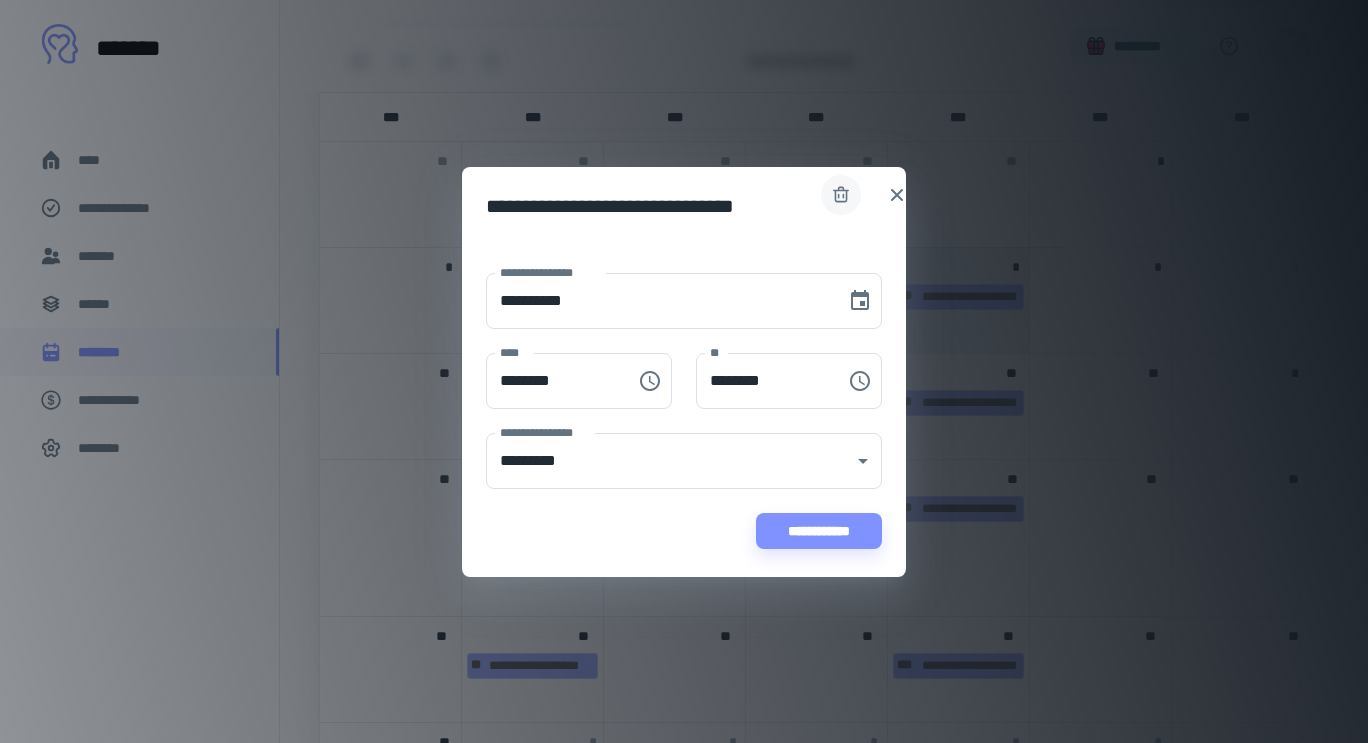 click 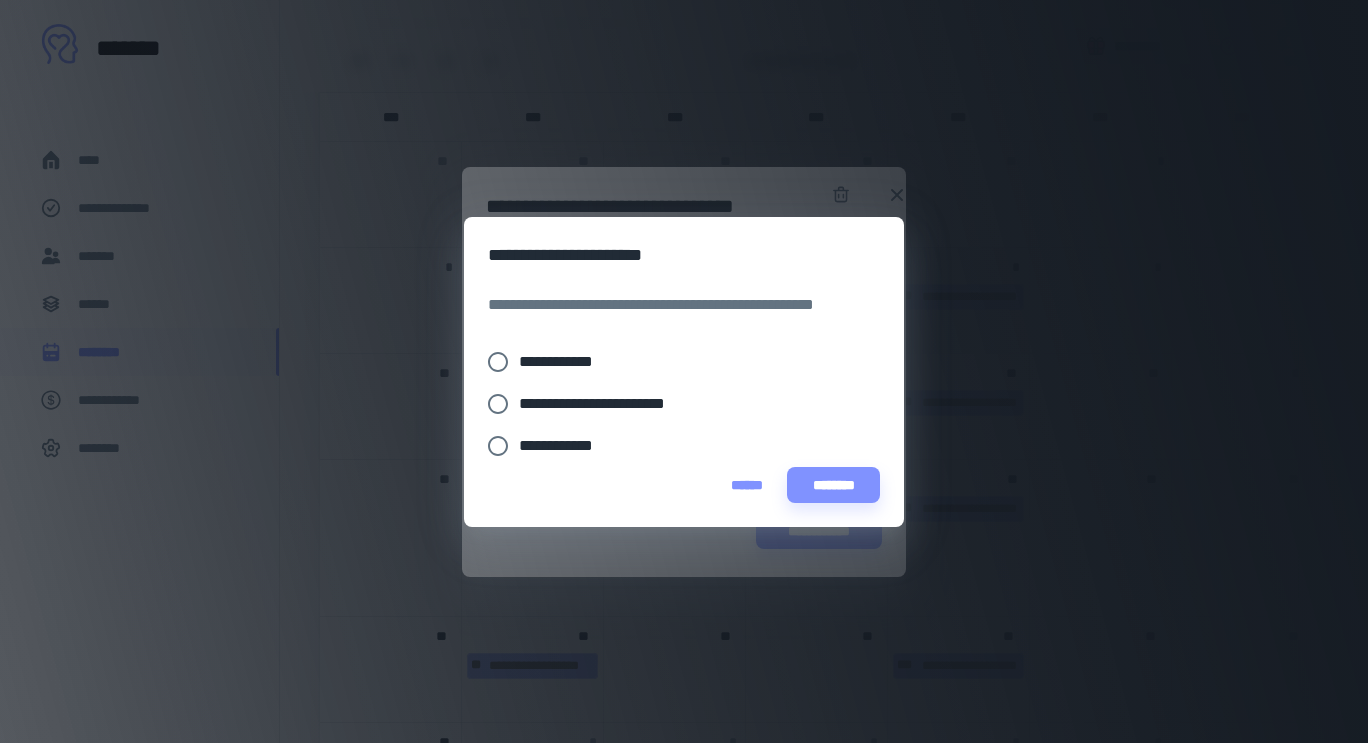 click on "**********" at bounding box center [609, 404] 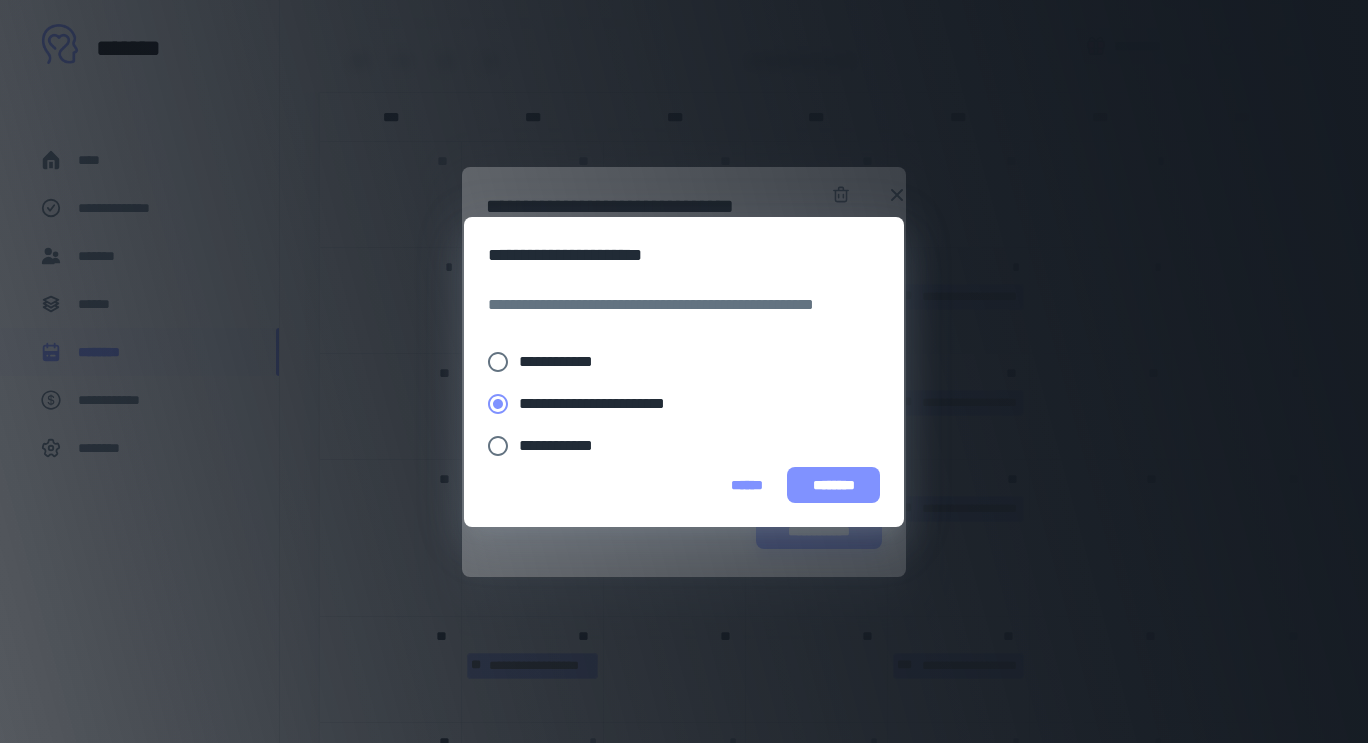 click on "********" at bounding box center (833, 485) 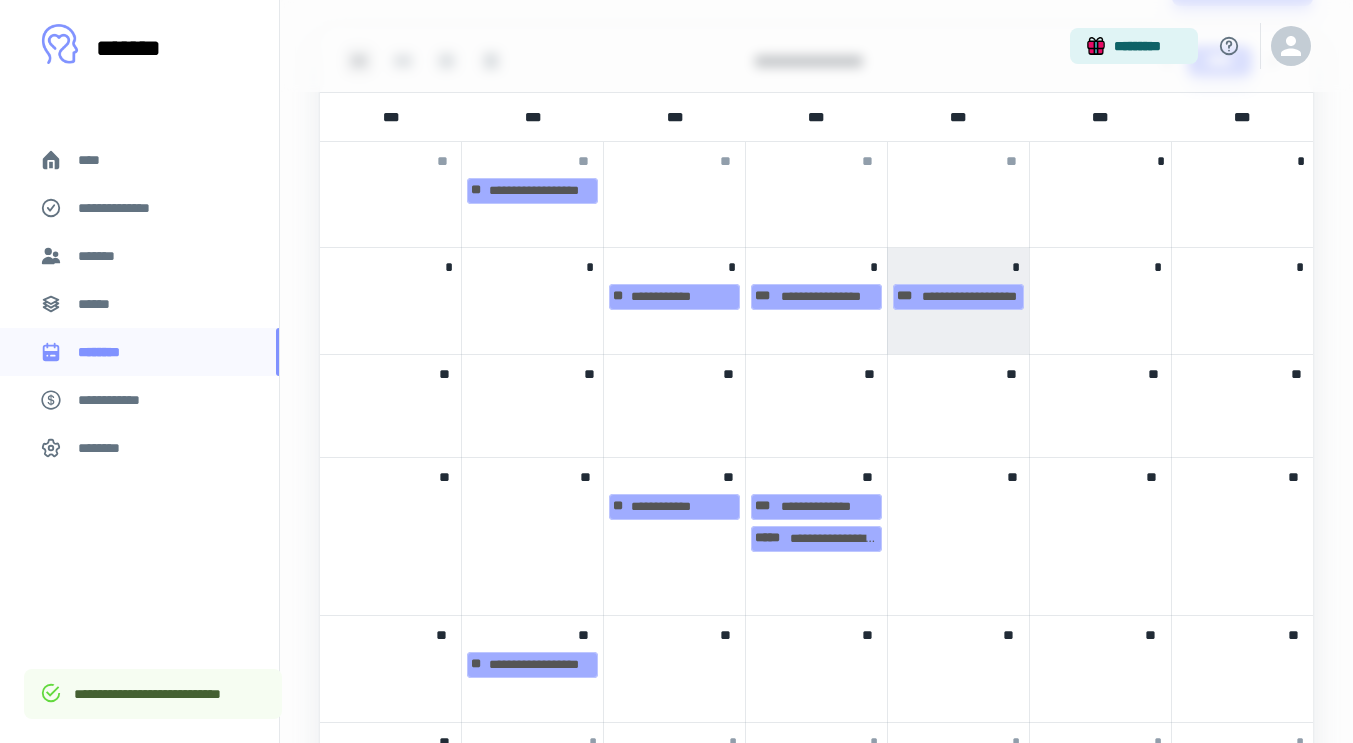 click at bounding box center (958, 505) 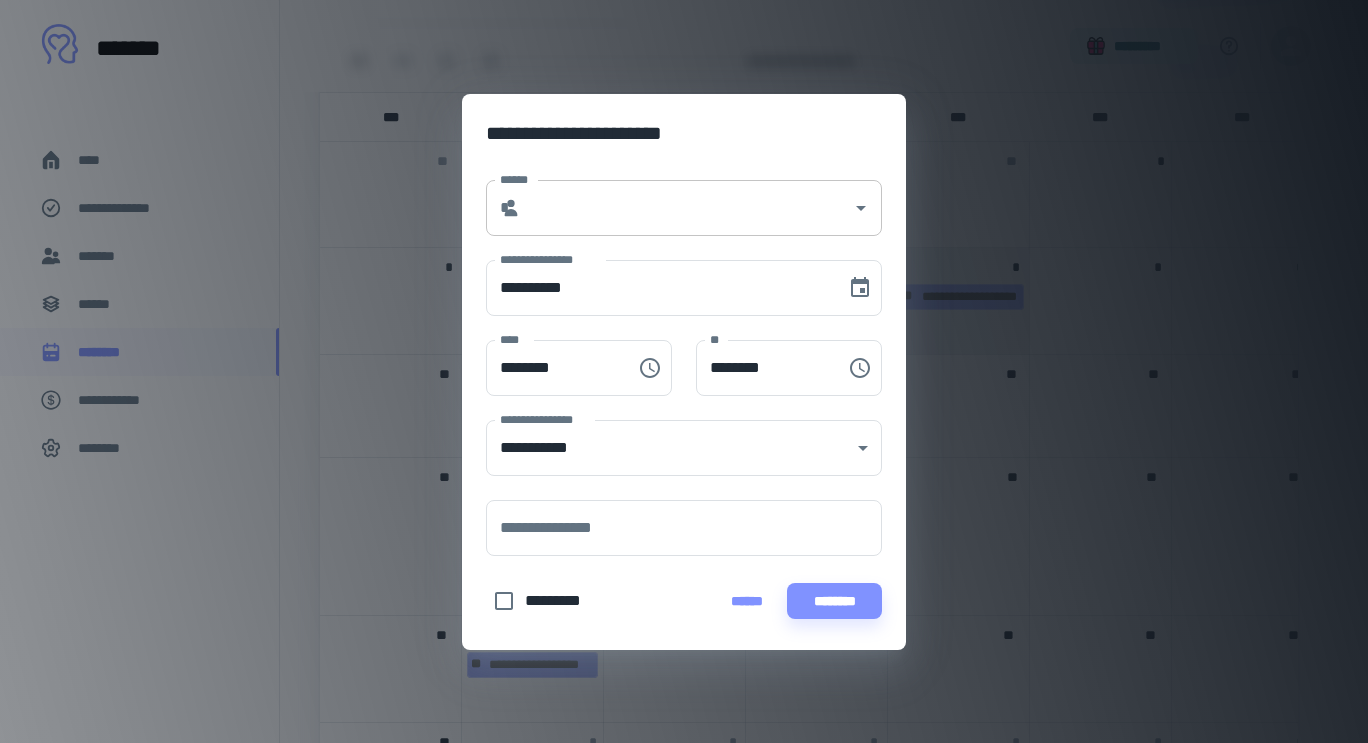 click on "******" at bounding box center (686, 208) 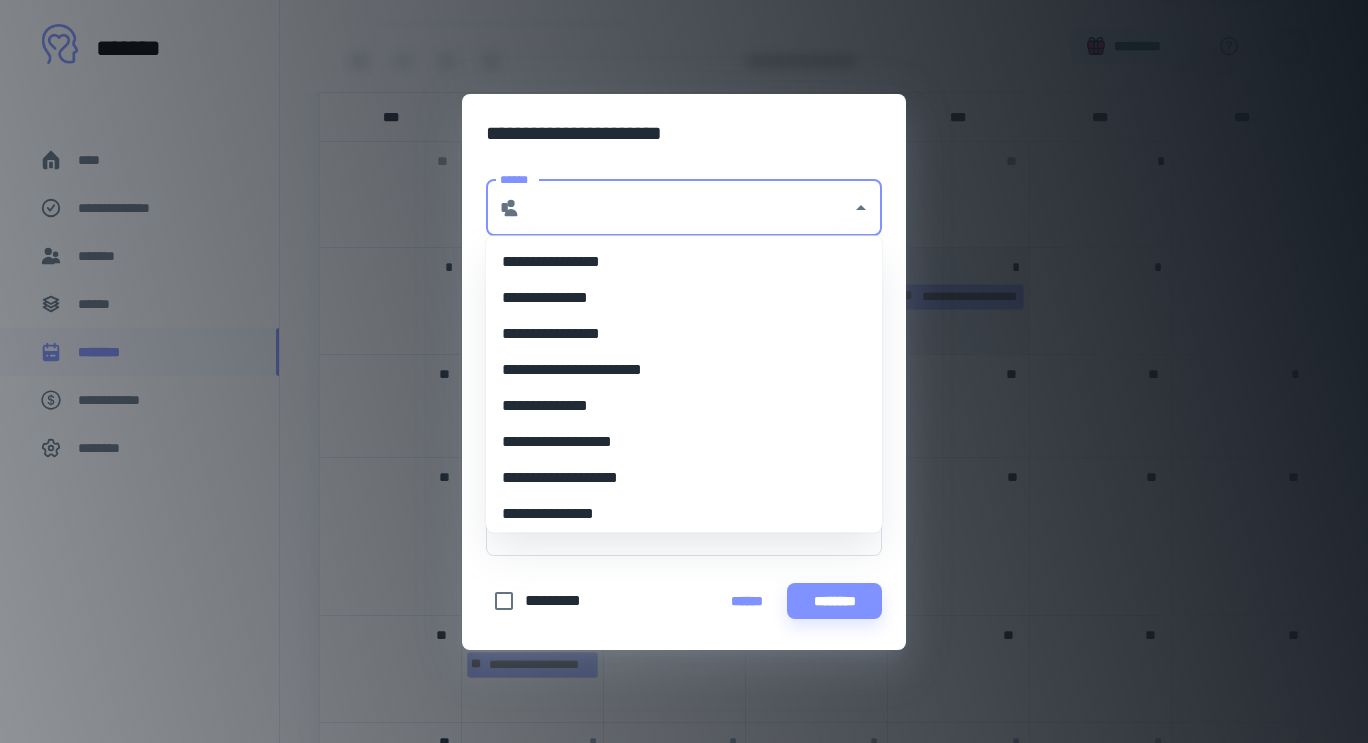 click on "**********" at bounding box center [676, 478] 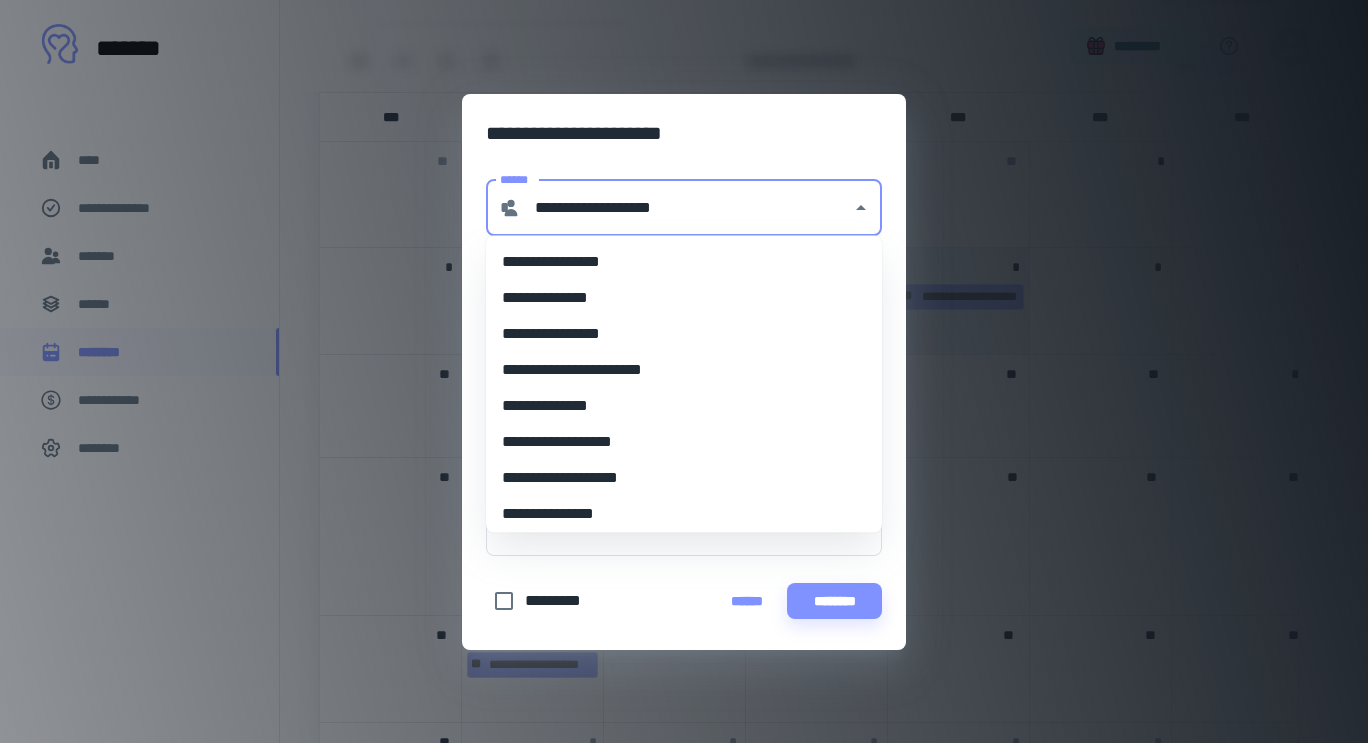 type on "**" 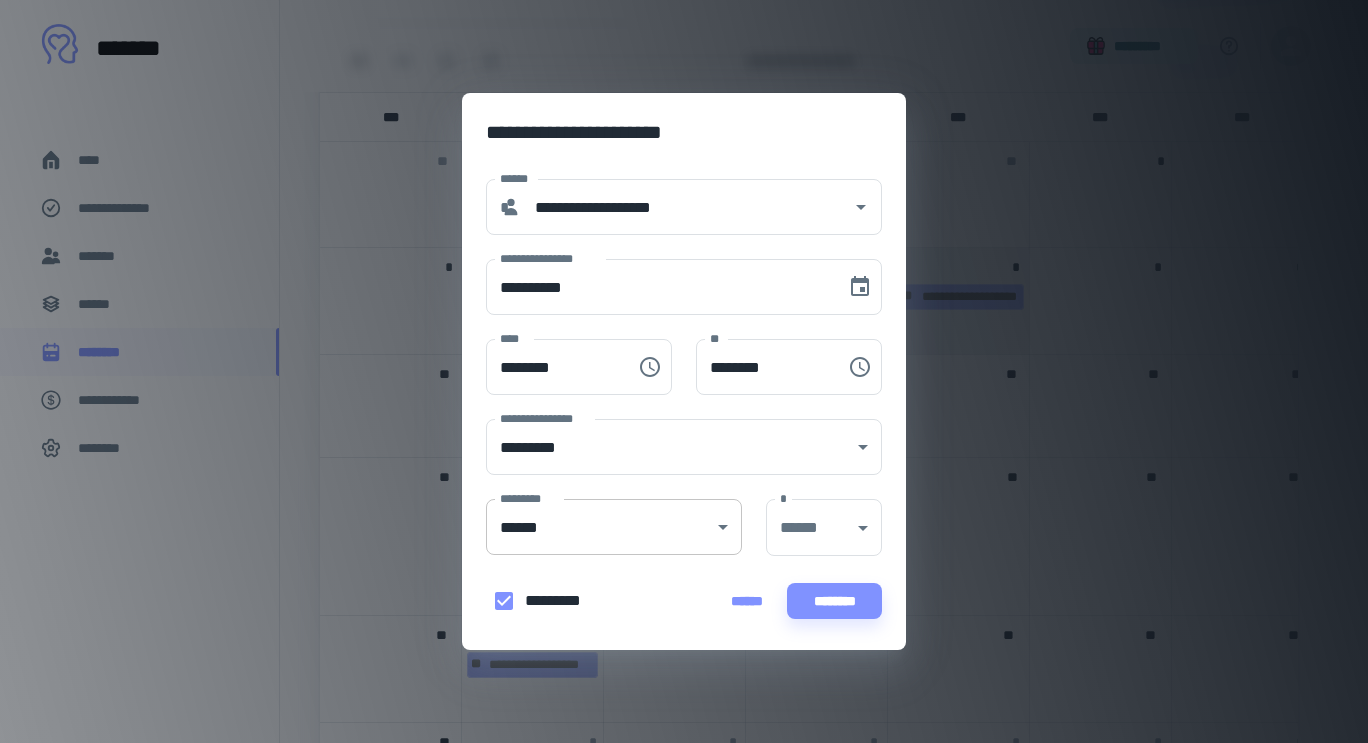 click on "**********" at bounding box center (676, -377) 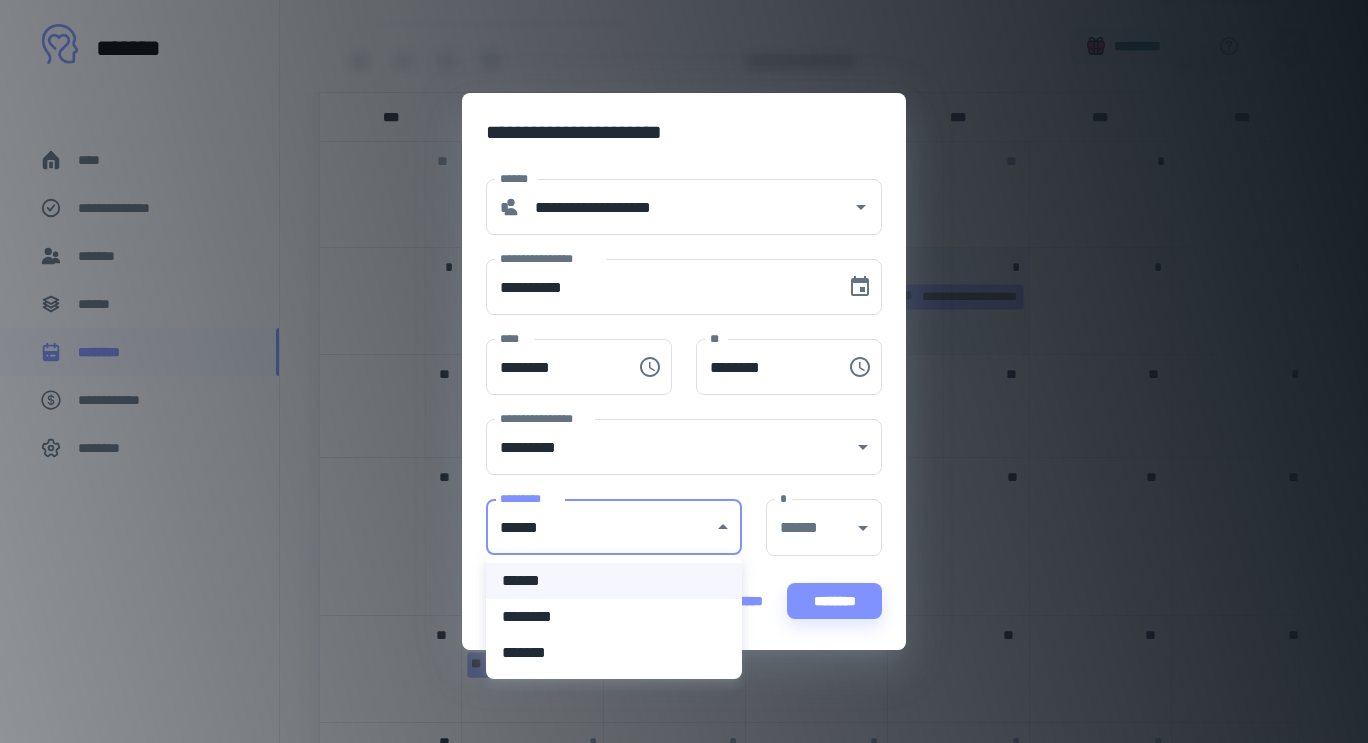 click on "********" at bounding box center [614, 617] 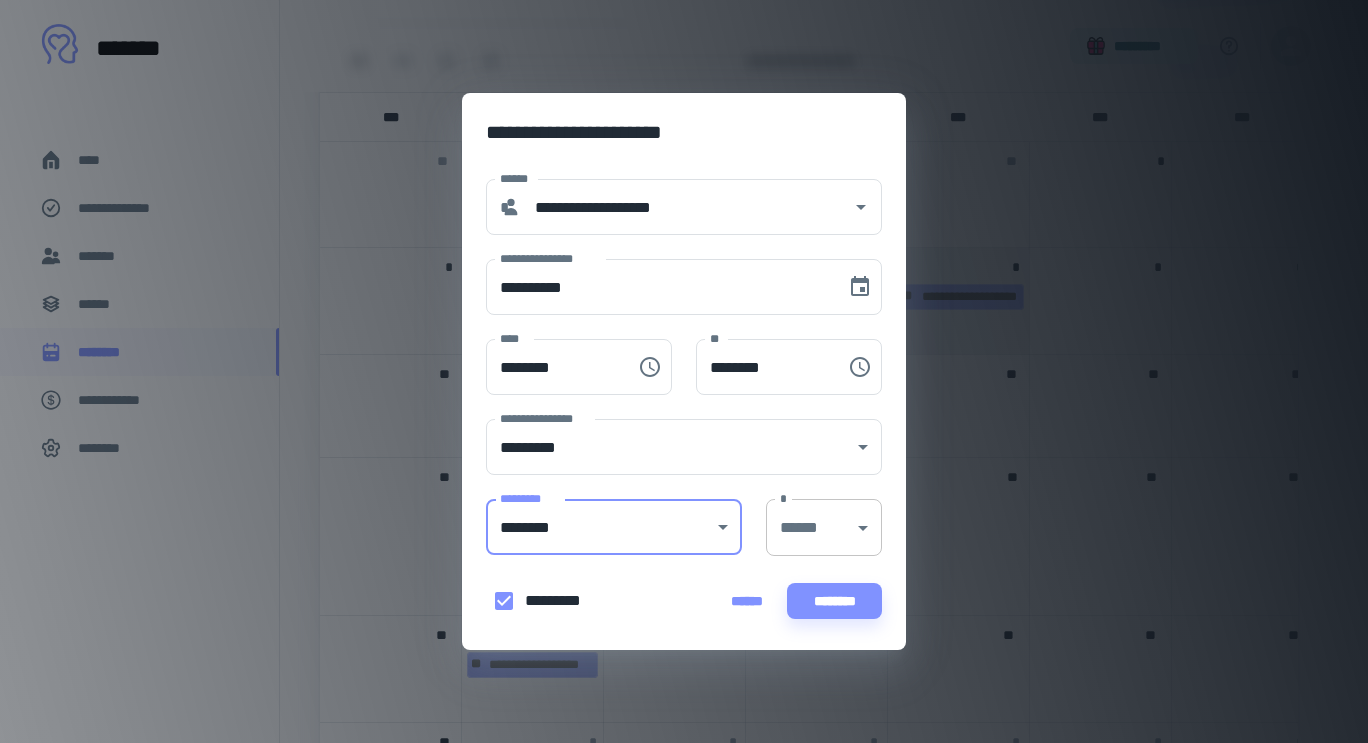 click on "**********" at bounding box center (676, -377) 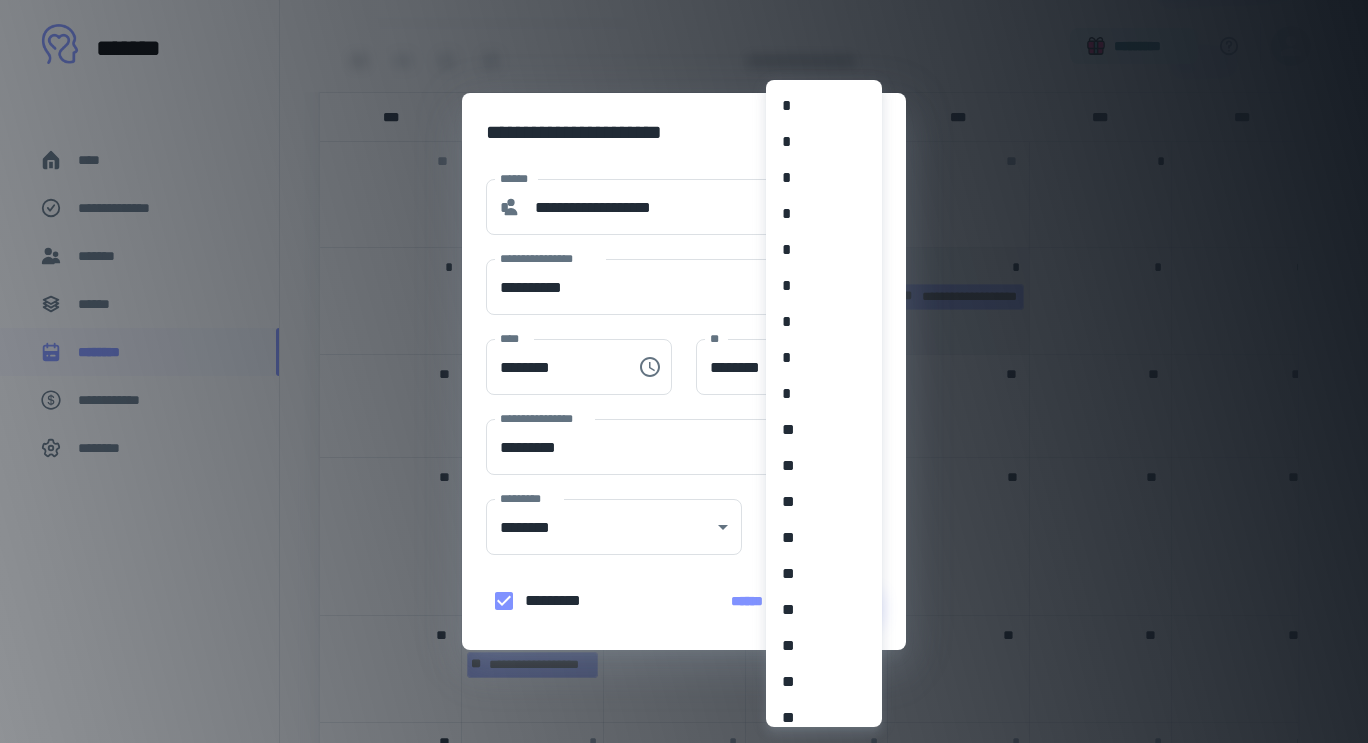 click on "**" at bounding box center [816, 430] 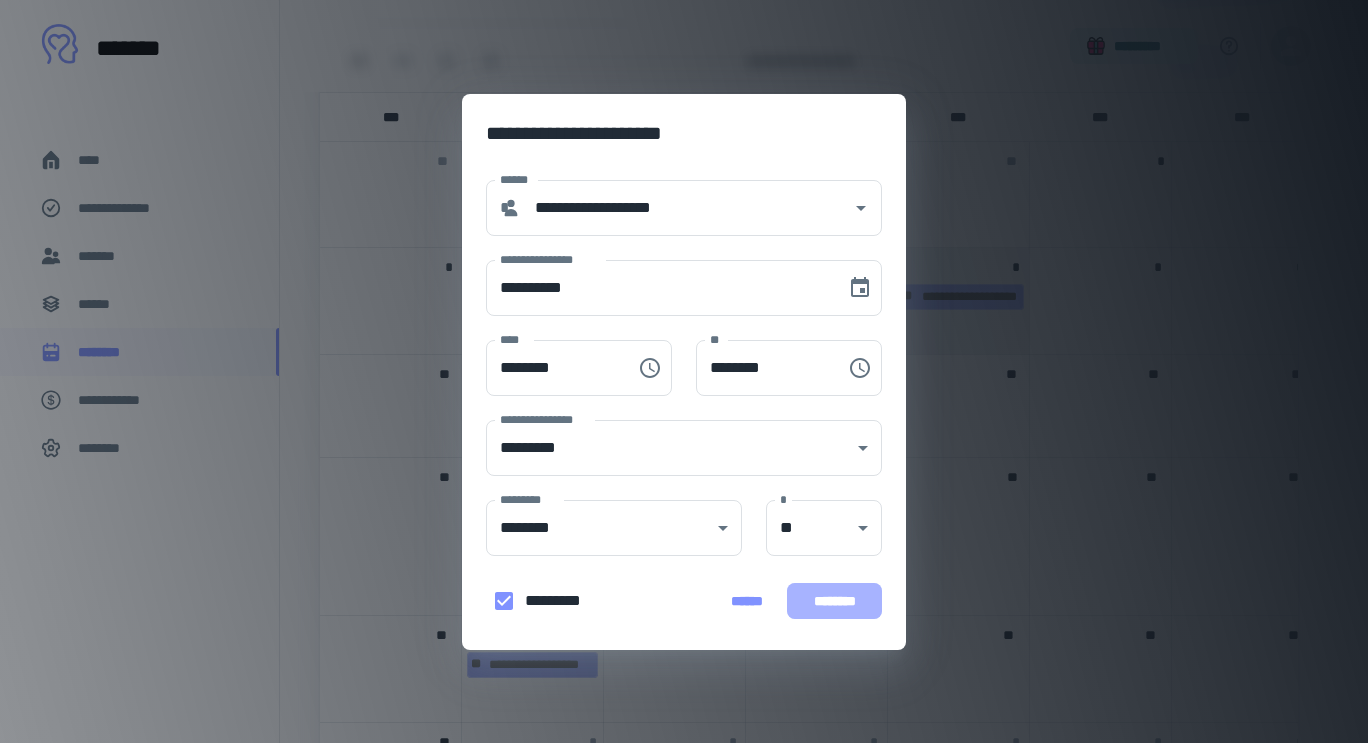 click on "********" at bounding box center [834, 601] 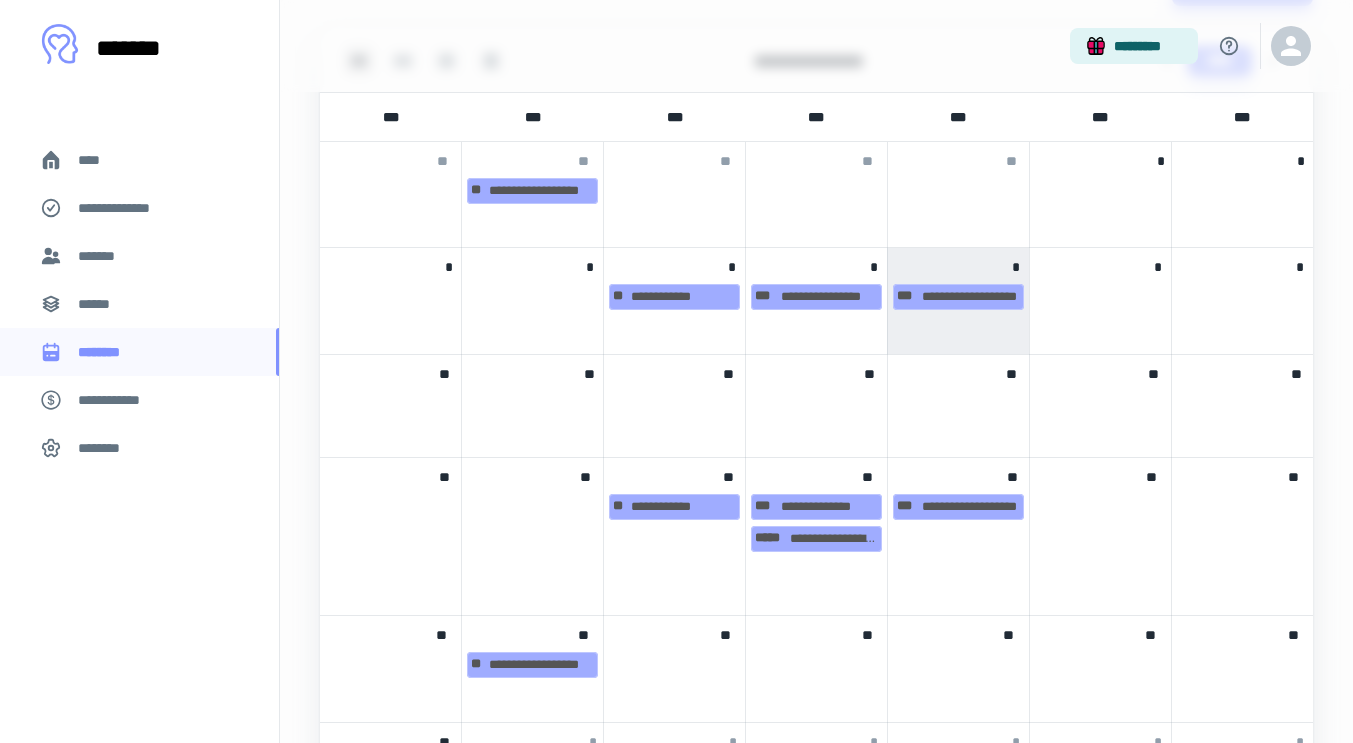 click on "**********" at bounding box center [139, 208] 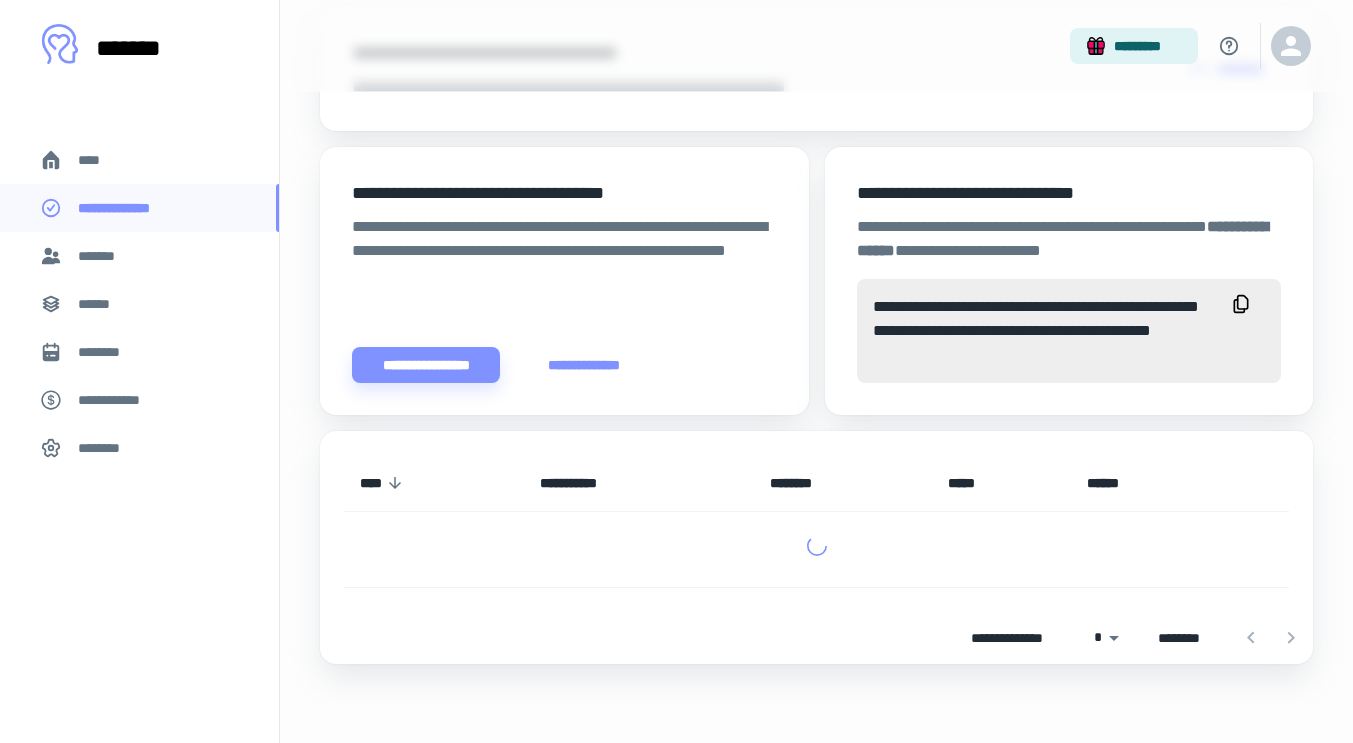 scroll, scrollTop: 593, scrollLeft: 0, axis: vertical 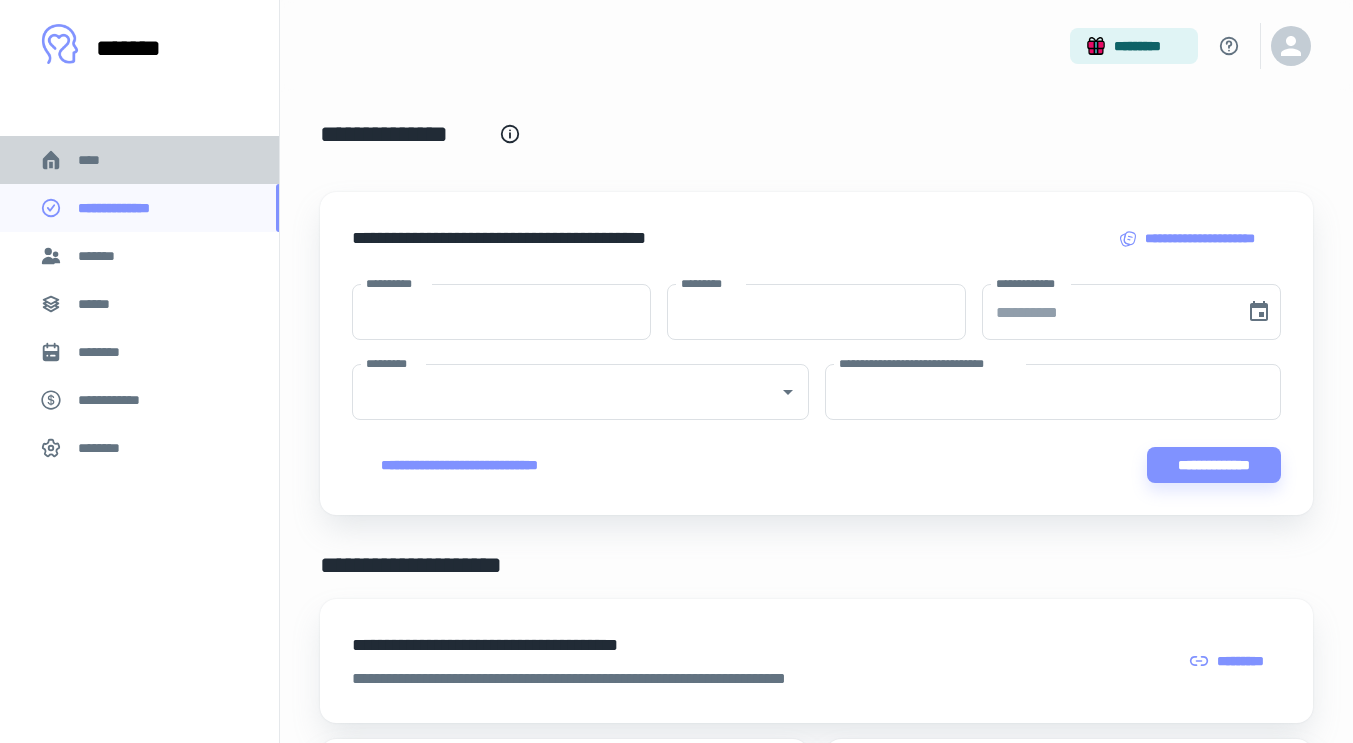 click on "****" at bounding box center [139, 160] 